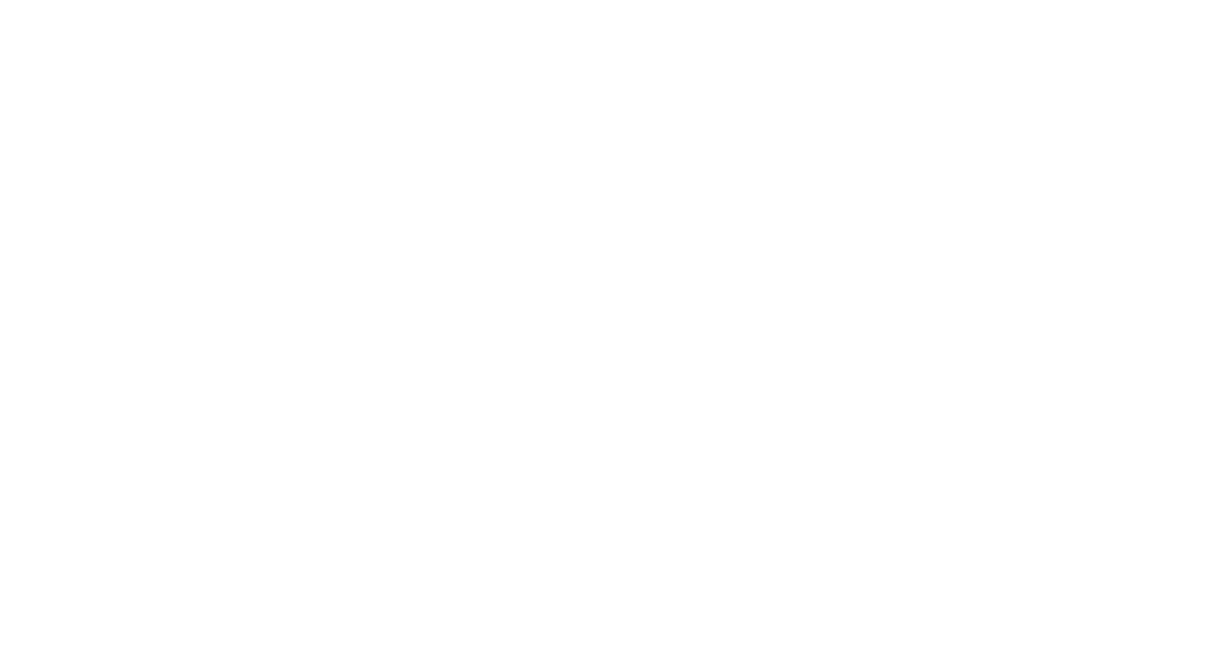 scroll, scrollTop: 0, scrollLeft: 0, axis: both 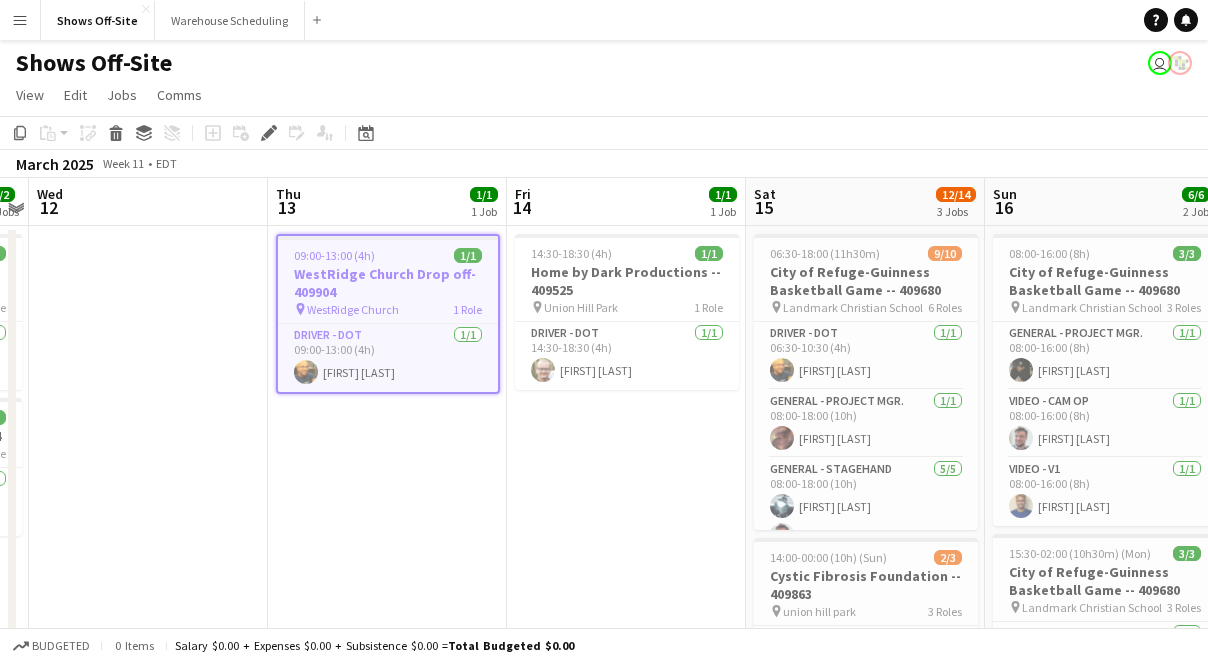 click on "Copy
Paste
Paste
Command
V Paste with crew
Command
Shift
V
Paste linked Job
Delete
Group
Ungroup
Add job
Add linked Job
Edit
Edit linked Job
Applicants
Date picker
AUG 2025 AUG 2025 Monday M Tuesday T Wednesday W Thursday T Friday F Saturday S Sunday S  AUG   1   2   3   4   5   6   7   8   9   10   11   12   13   14   15   16   17   18   19   20   21   22   23   24   25" 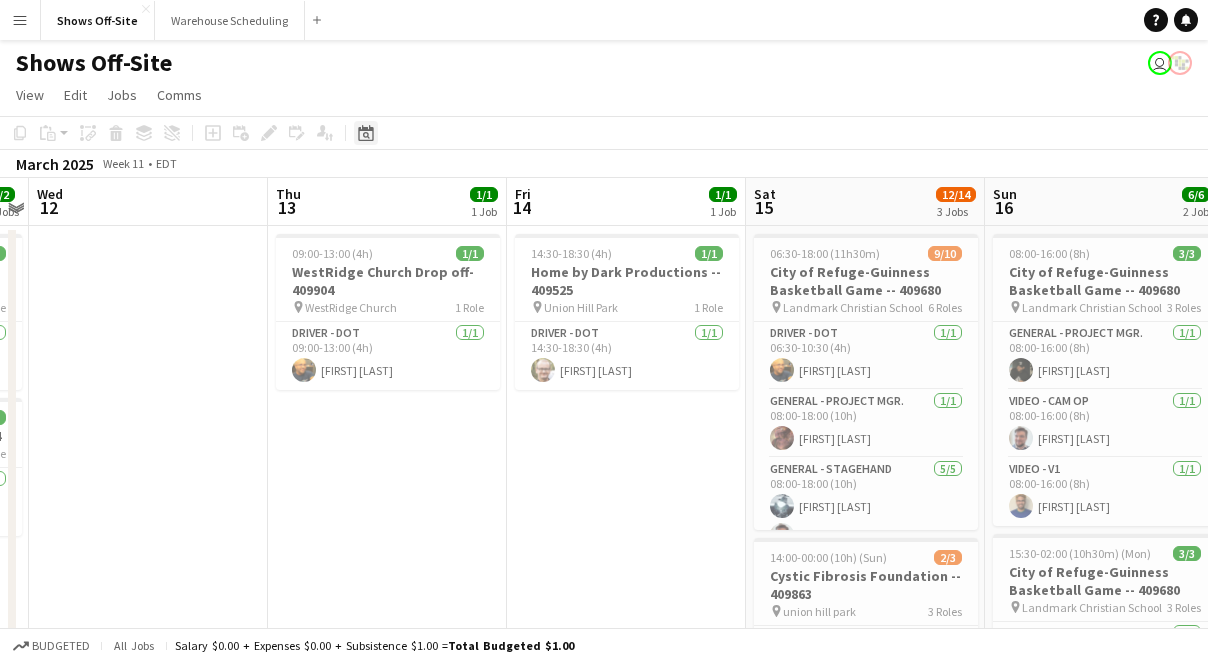 click on "Date picker" at bounding box center [366, 133] 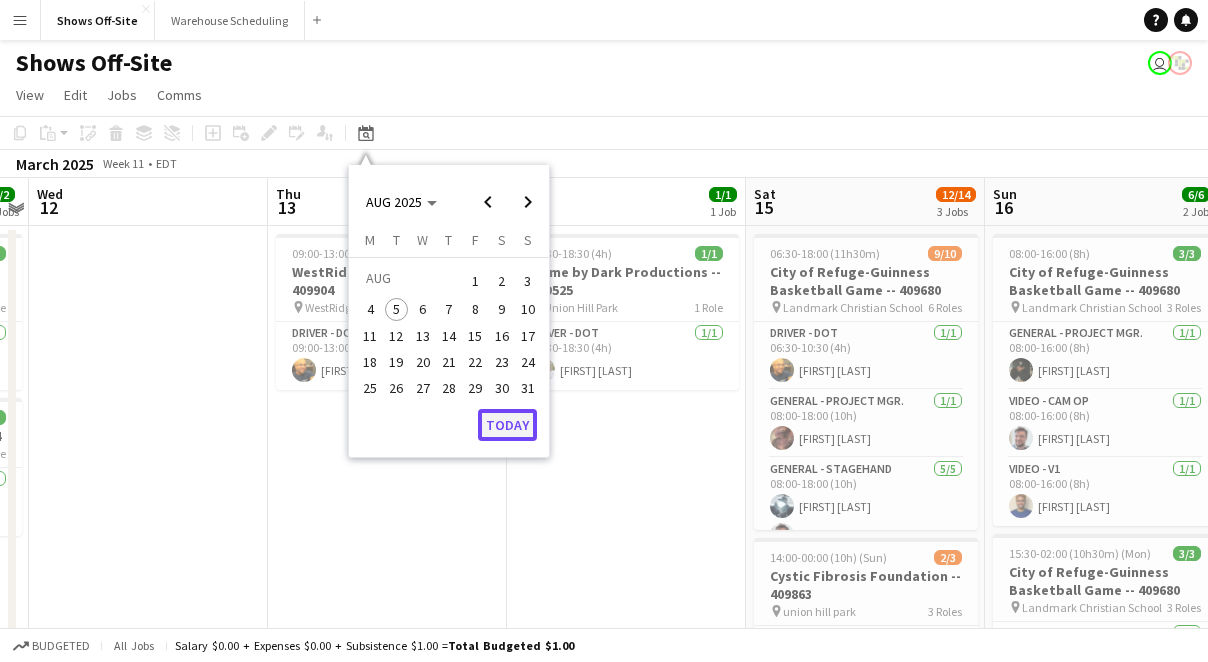 click on "Today" at bounding box center [507, 425] 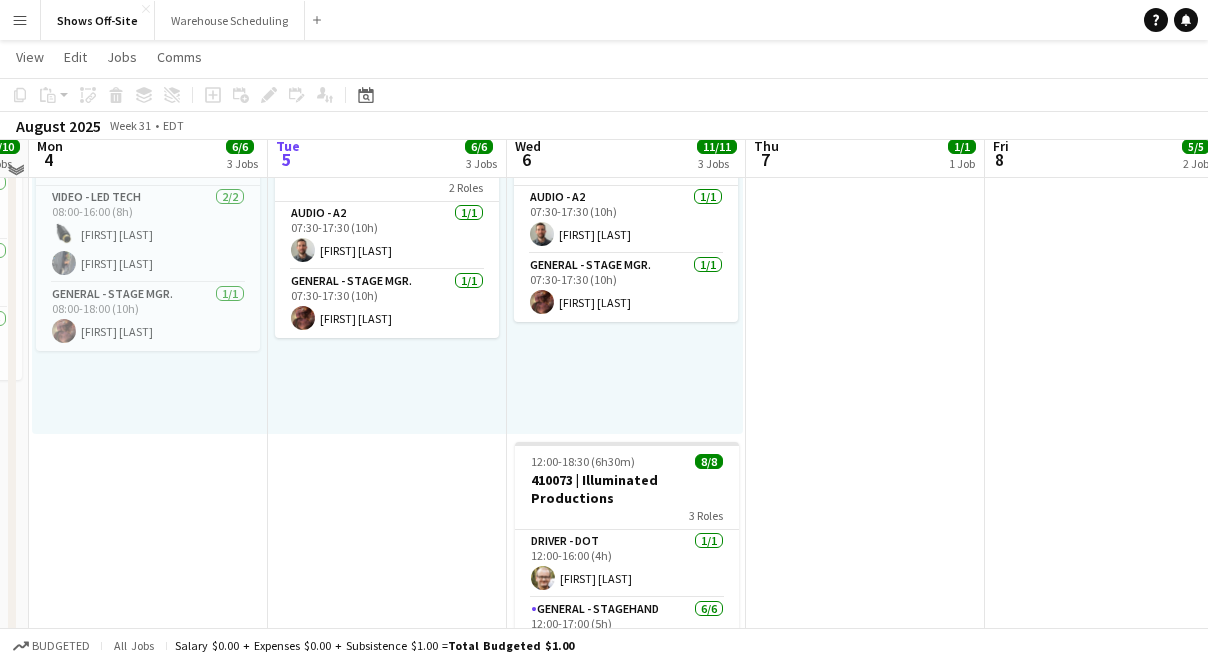 scroll, scrollTop: 869, scrollLeft: 0, axis: vertical 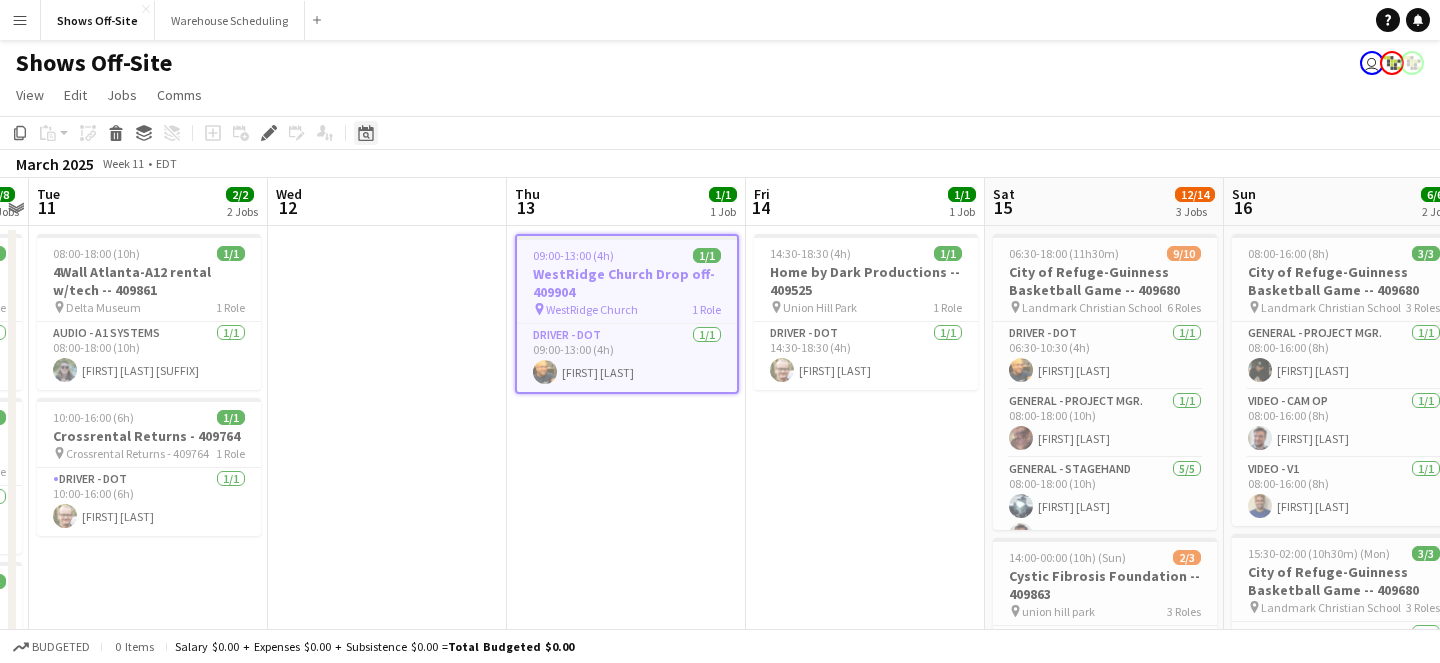 click on "Date picker" 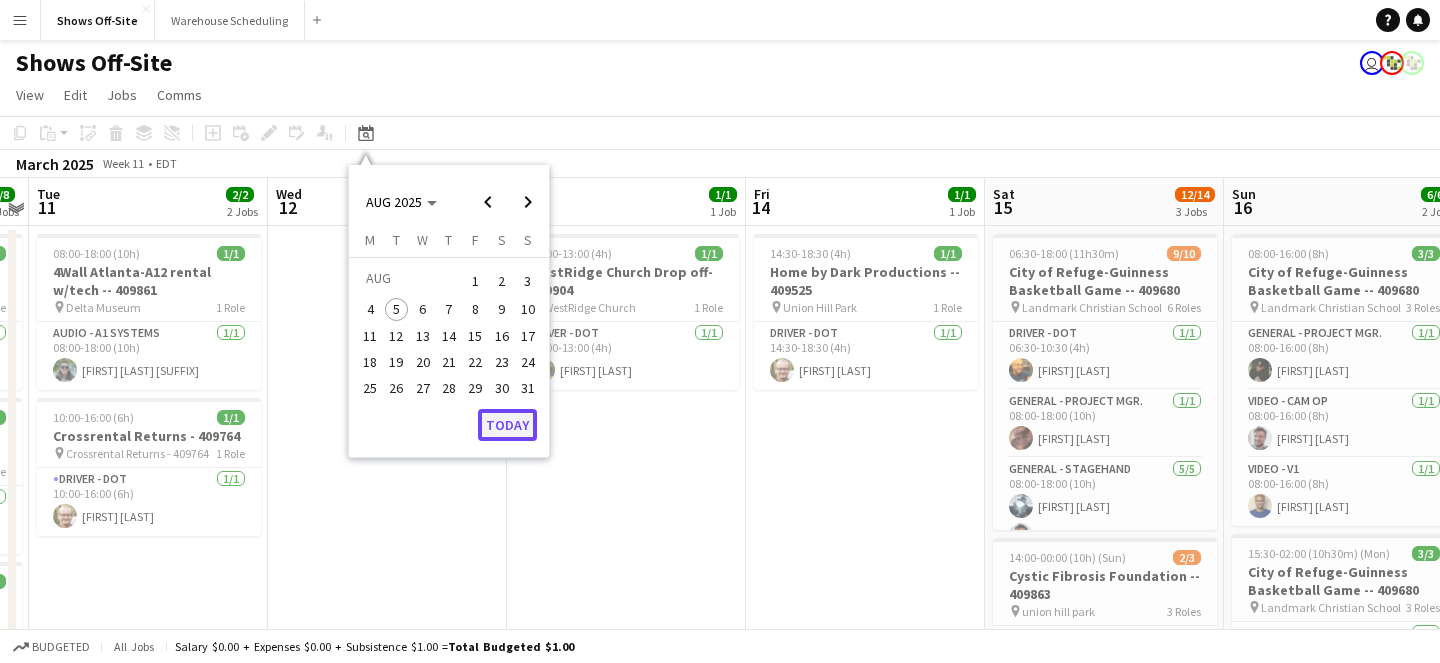 click on "Today" at bounding box center (507, 425) 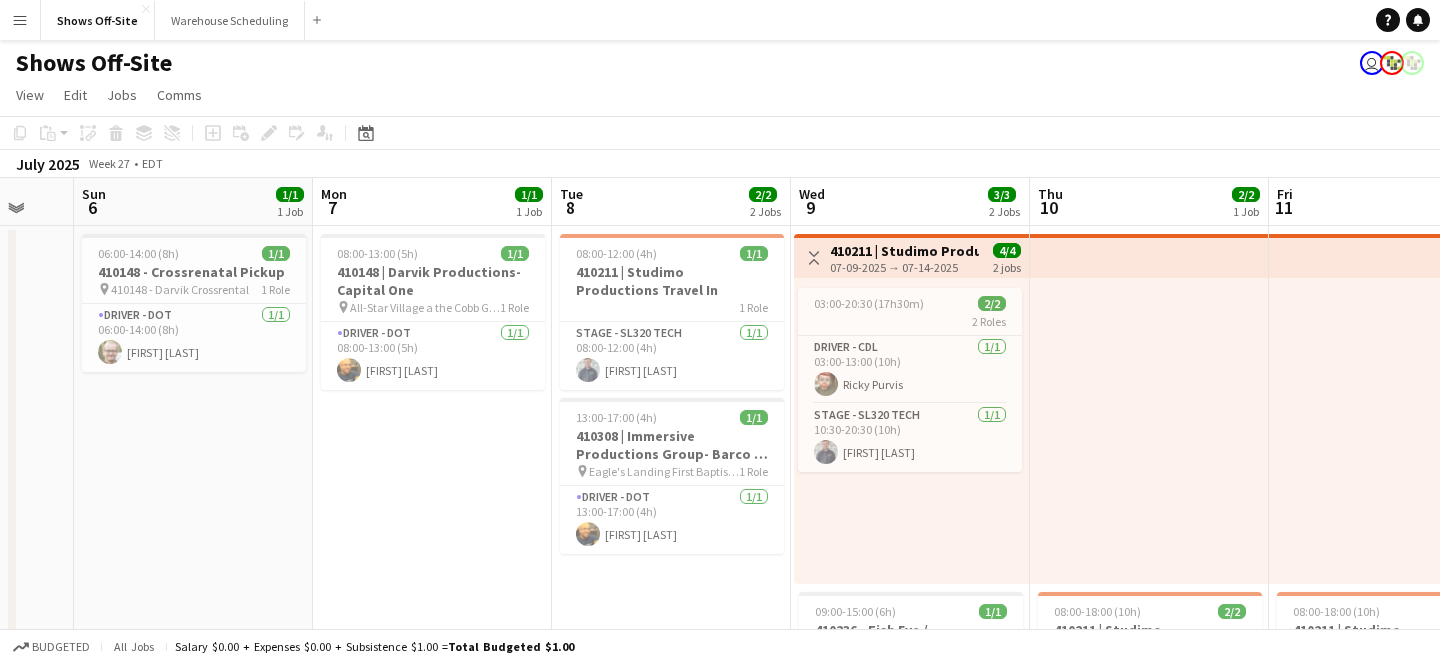 scroll, scrollTop: 0, scrollLeft: 403, axis: horizontal 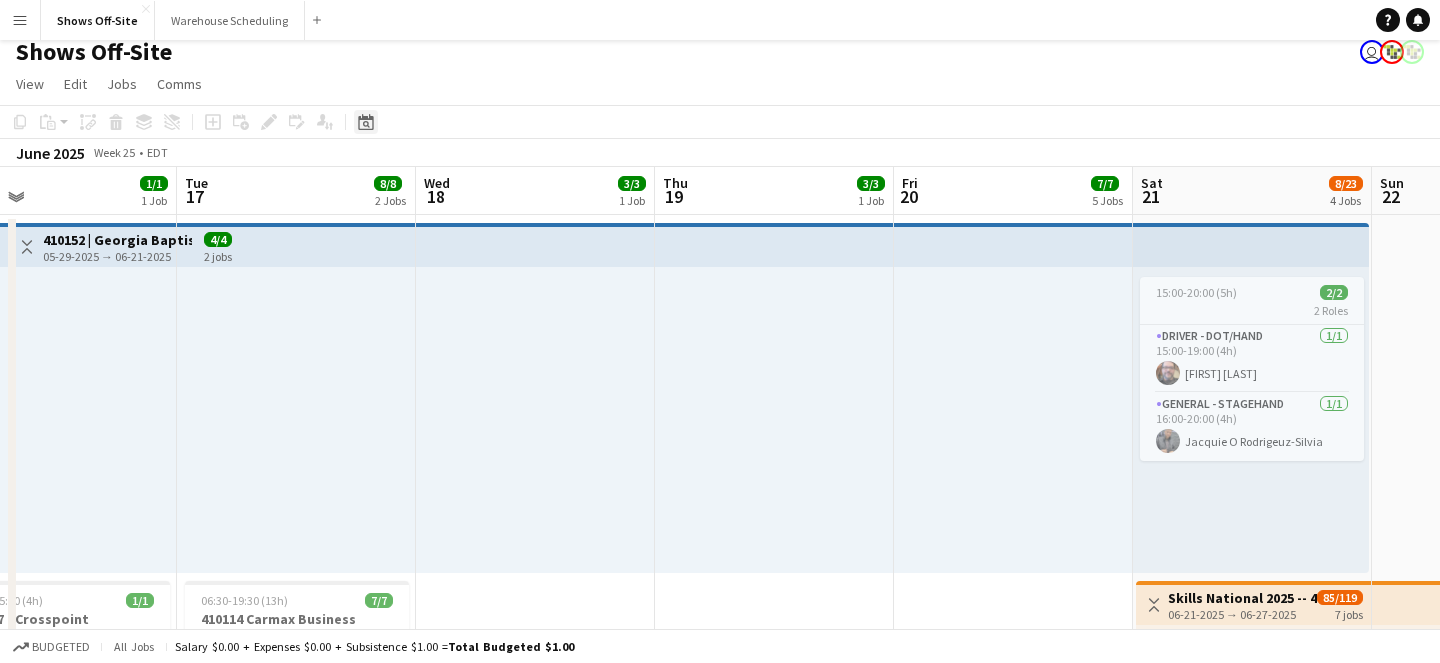 click on "Date picker" at bounding box center (366, 122) 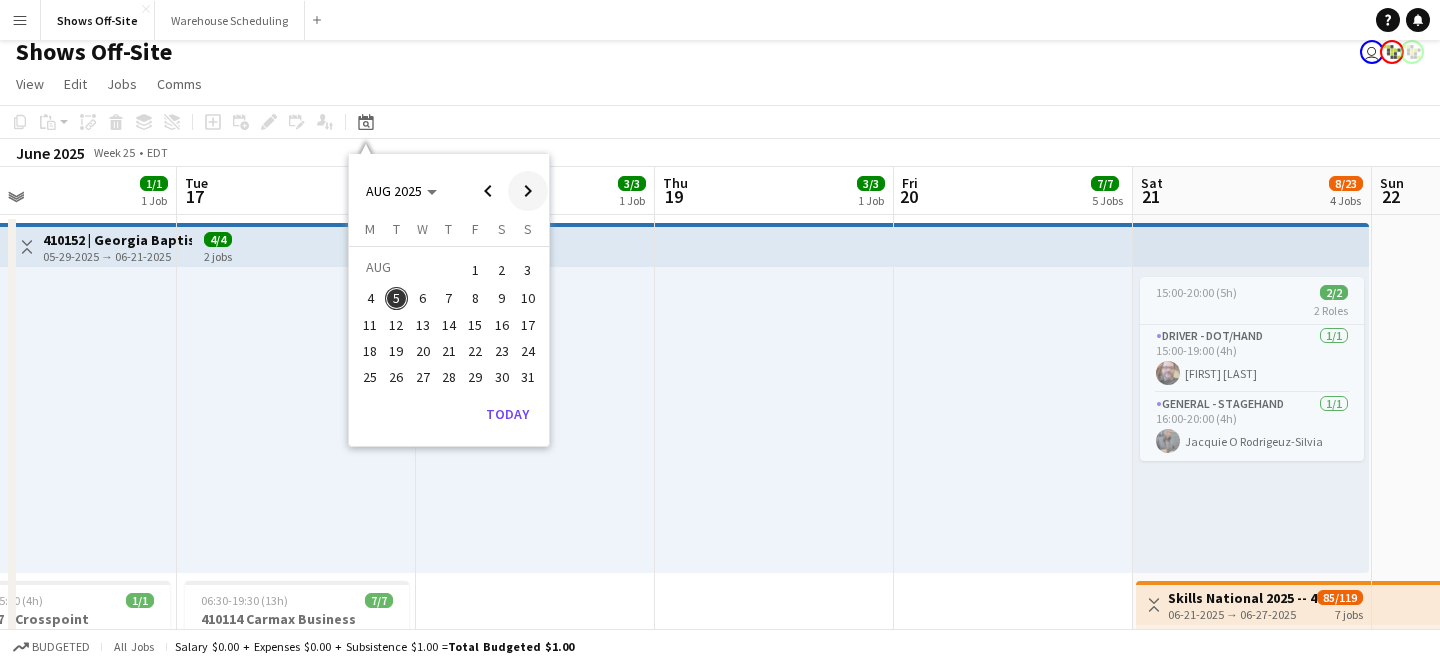 click at bounding box center [528, 191] 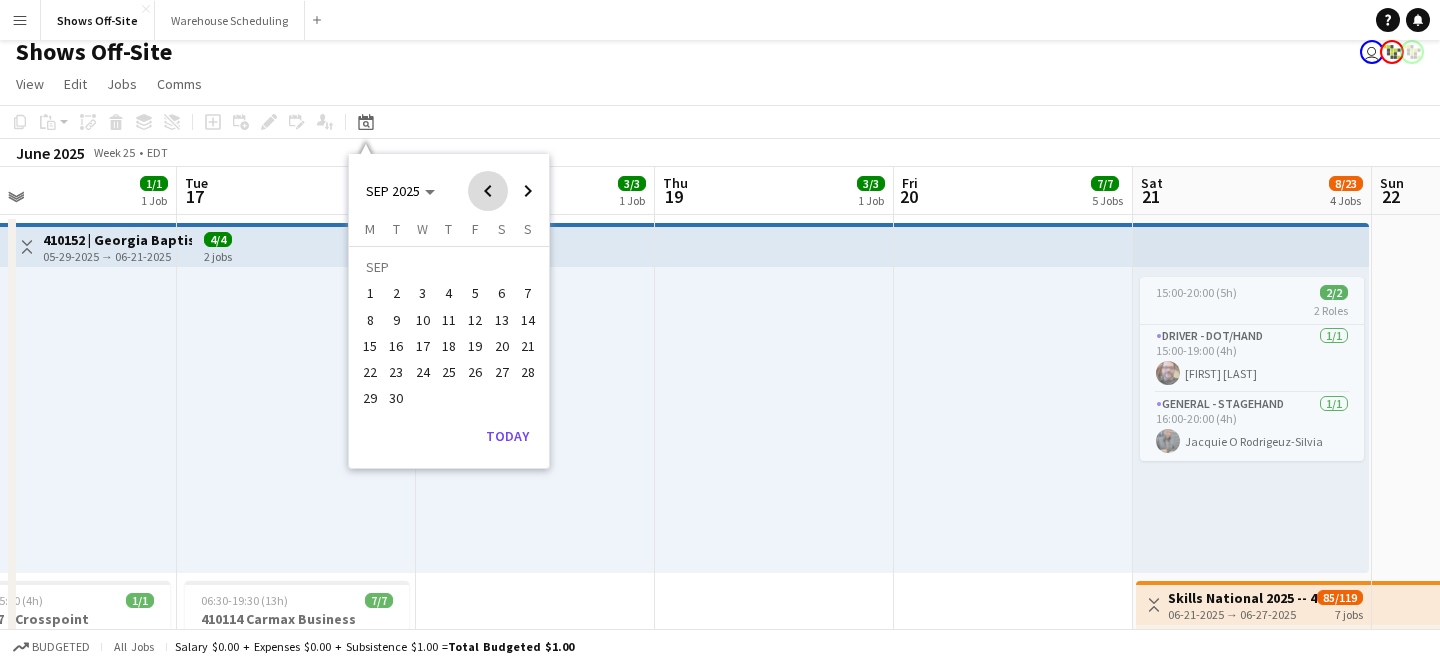 click at bounding box center (488, 191) 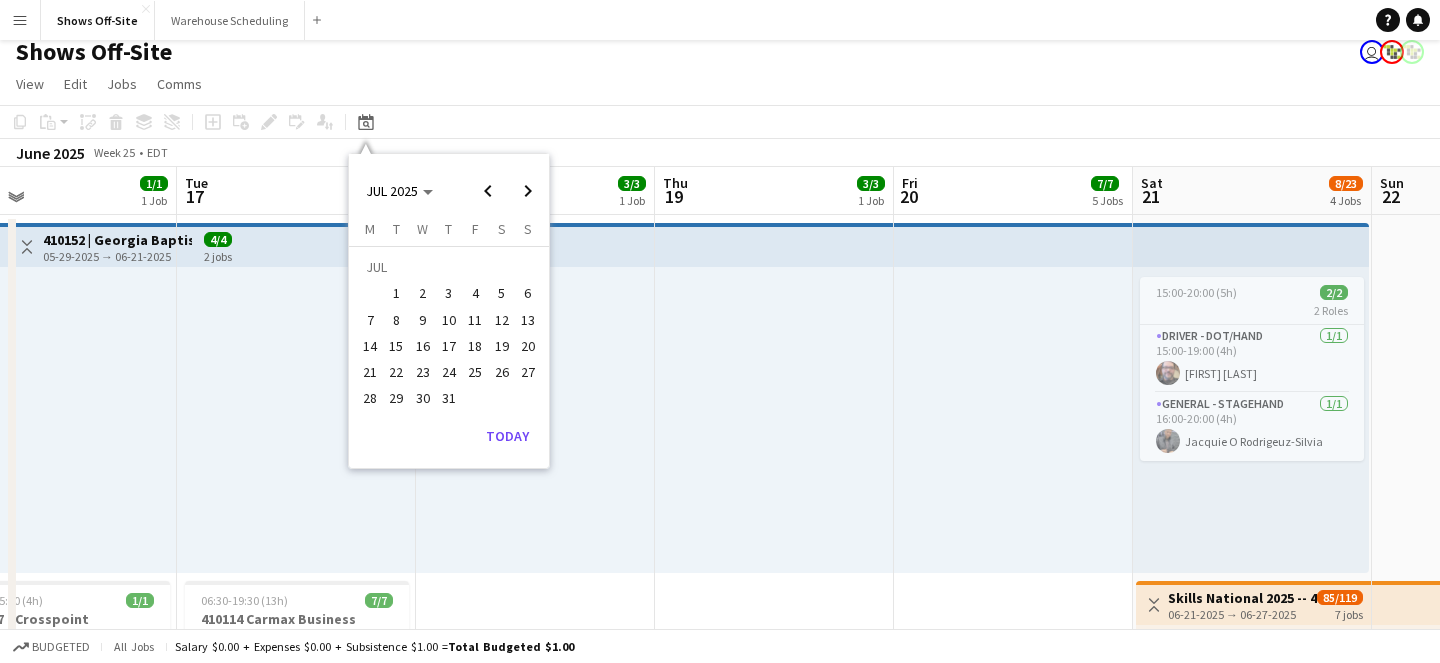 click on "16" at bounding box center (423, 346) 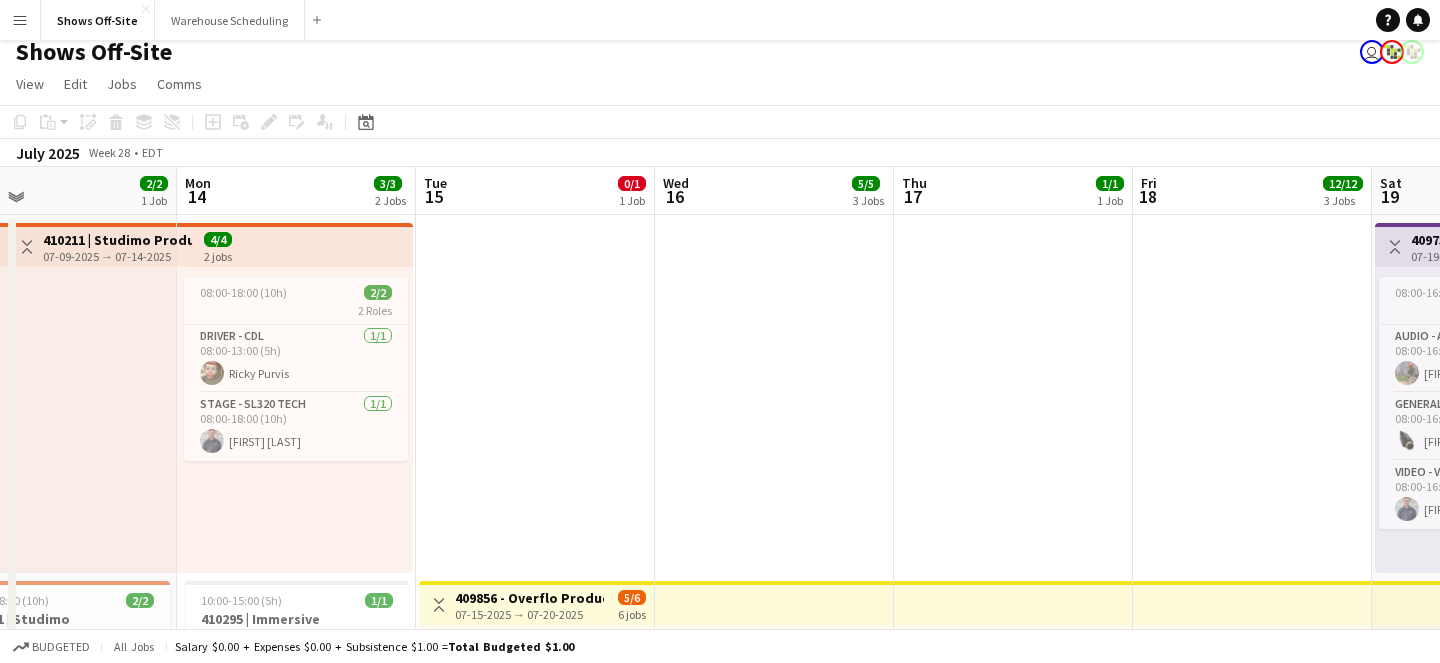 scroll, scrollTop: 0, scrollLeft: 688, axis: horizontal 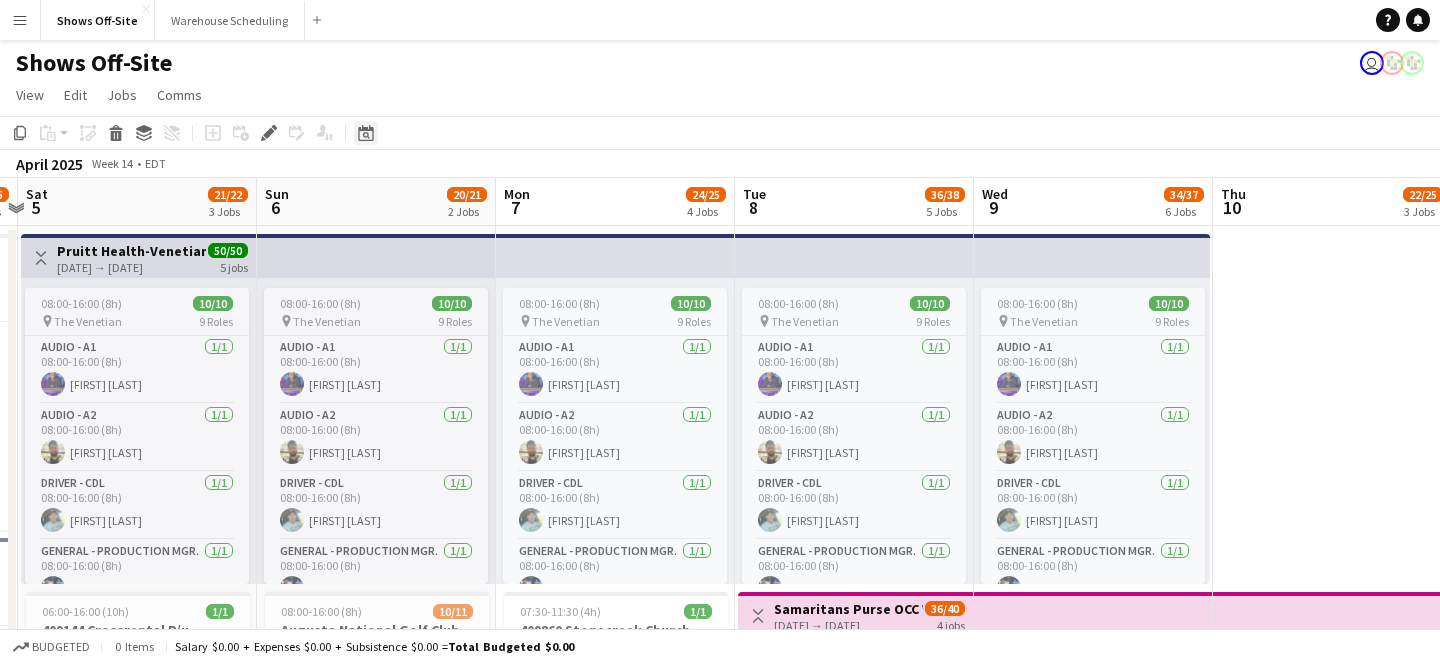 click on "Date picker" at bounding box center (366, 133) 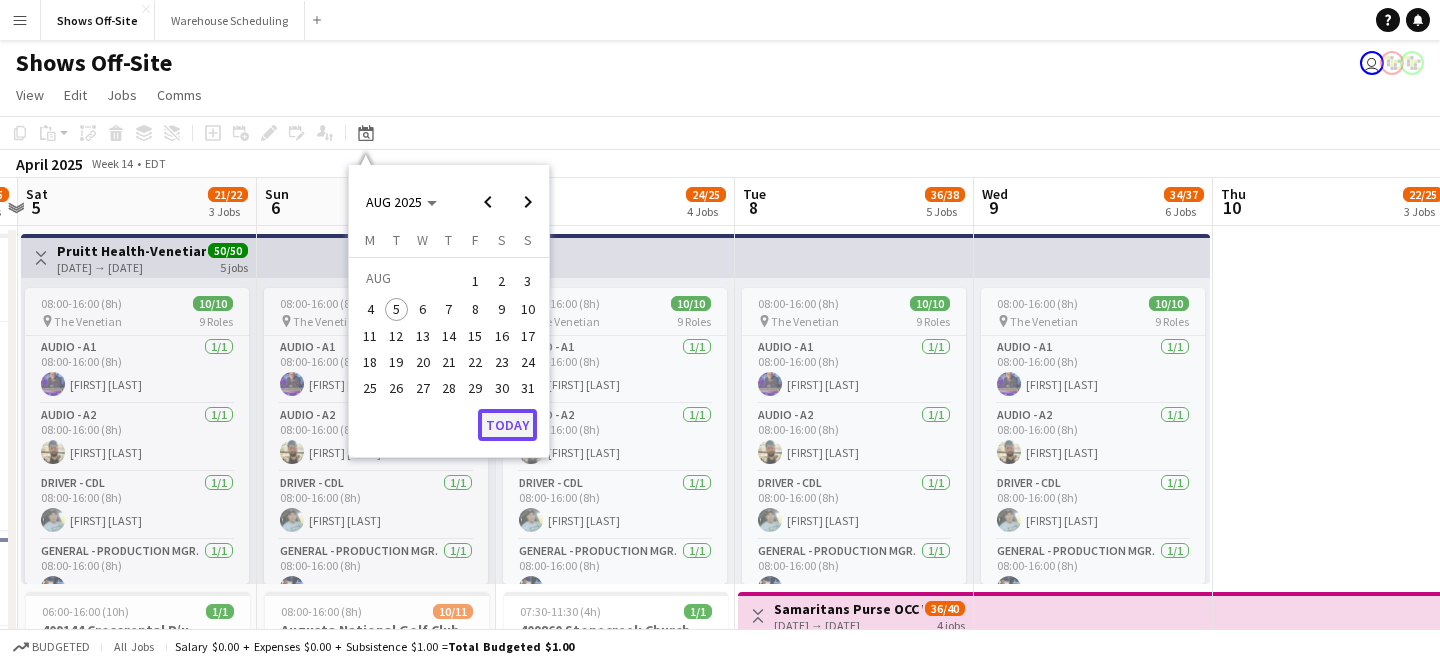 click on "Today" at bounding box center (507, 425) 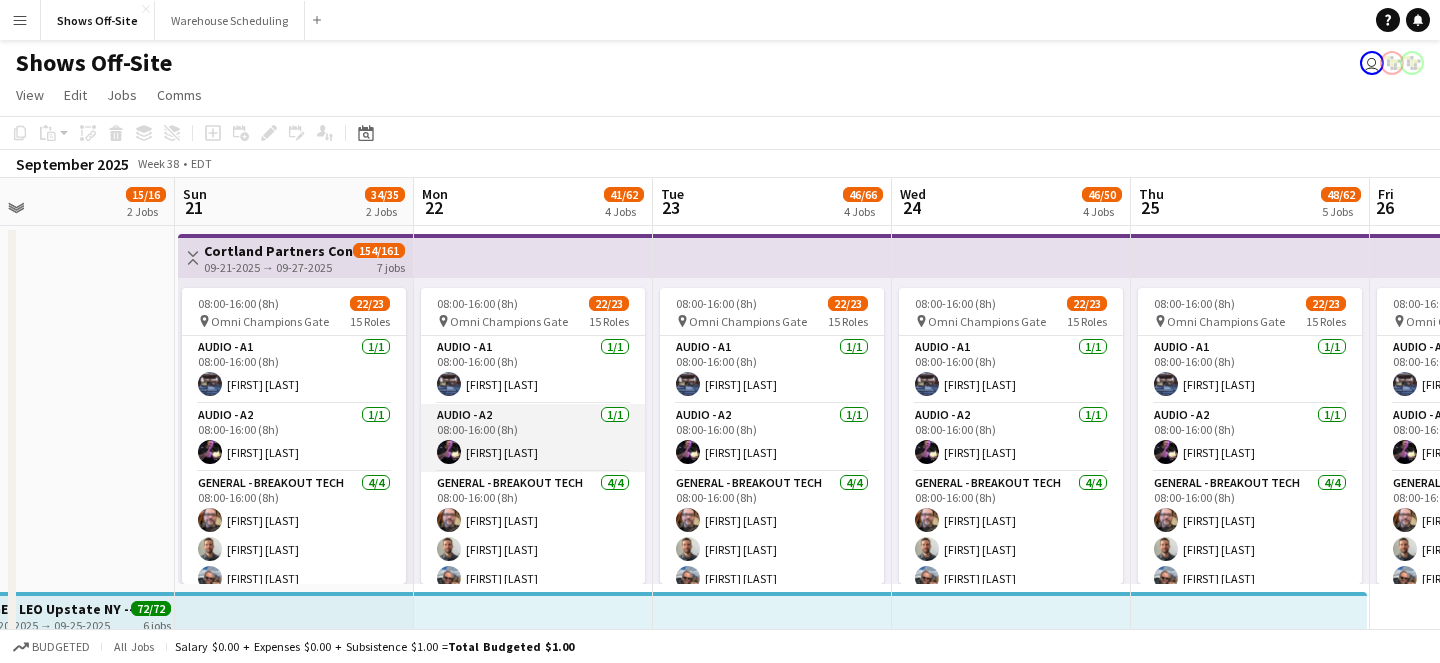 scroll, scrollTop: 0, scrollLeft: 947, axis: horizontal 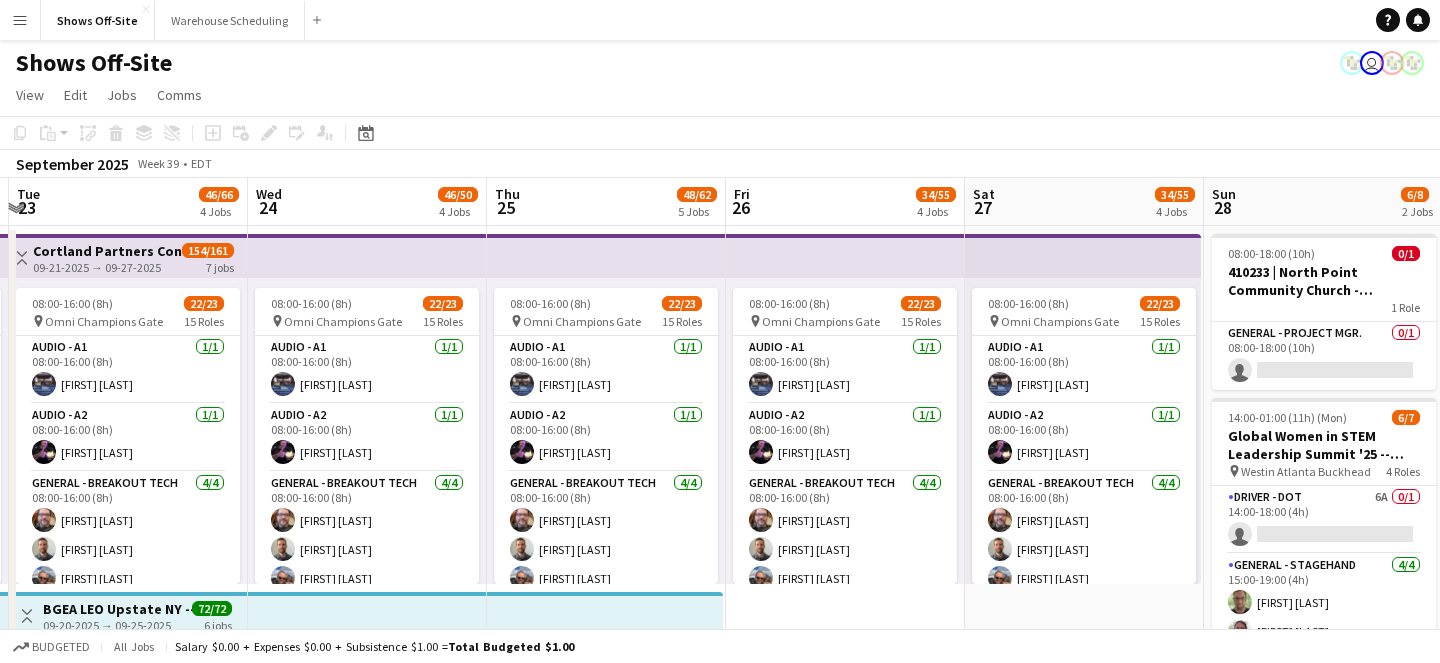 click on "Menu" at bounding box center (20, 20) 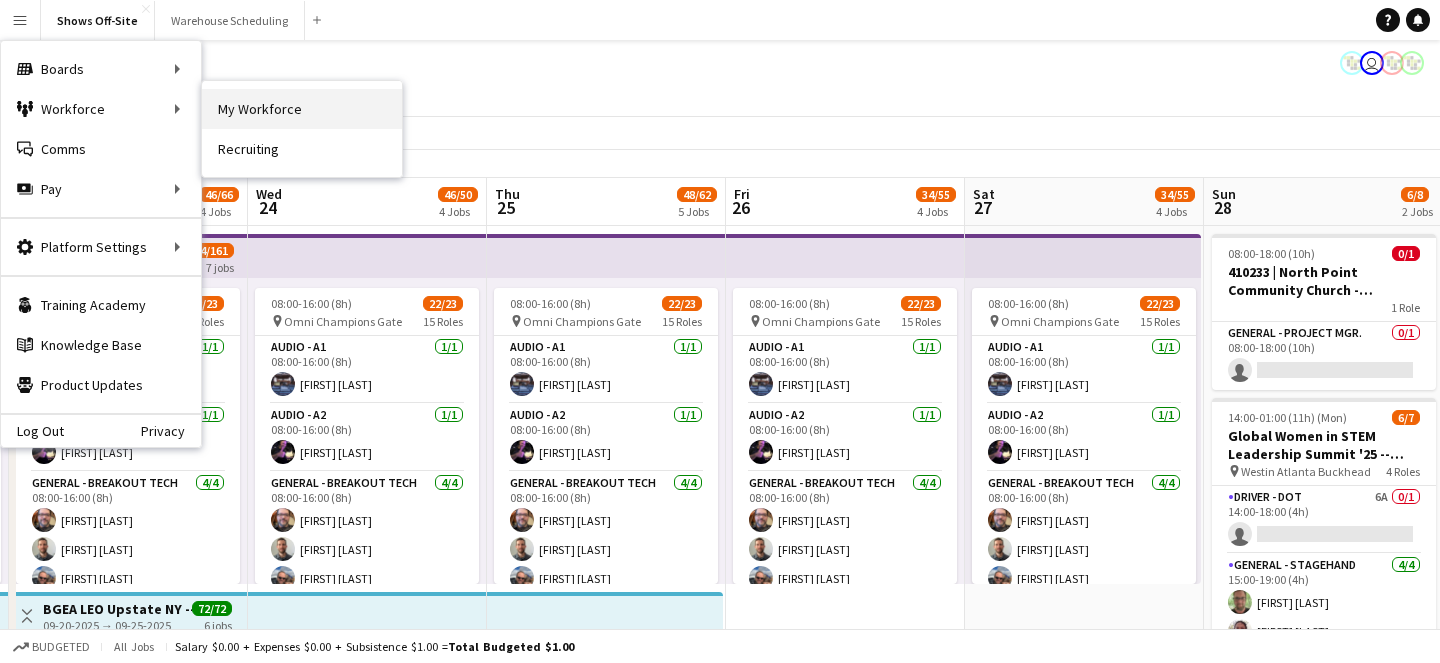 click on "My Workforce" at bounding box center [302, 109] 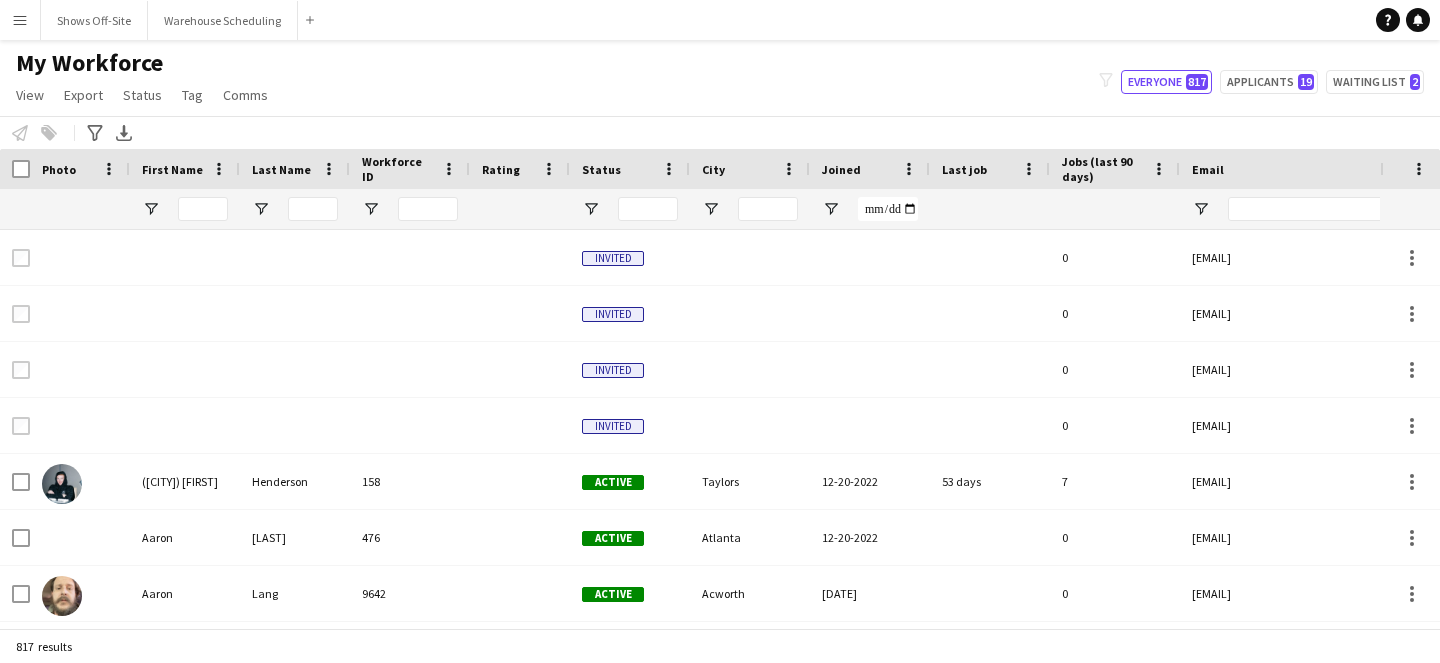 type on "****" 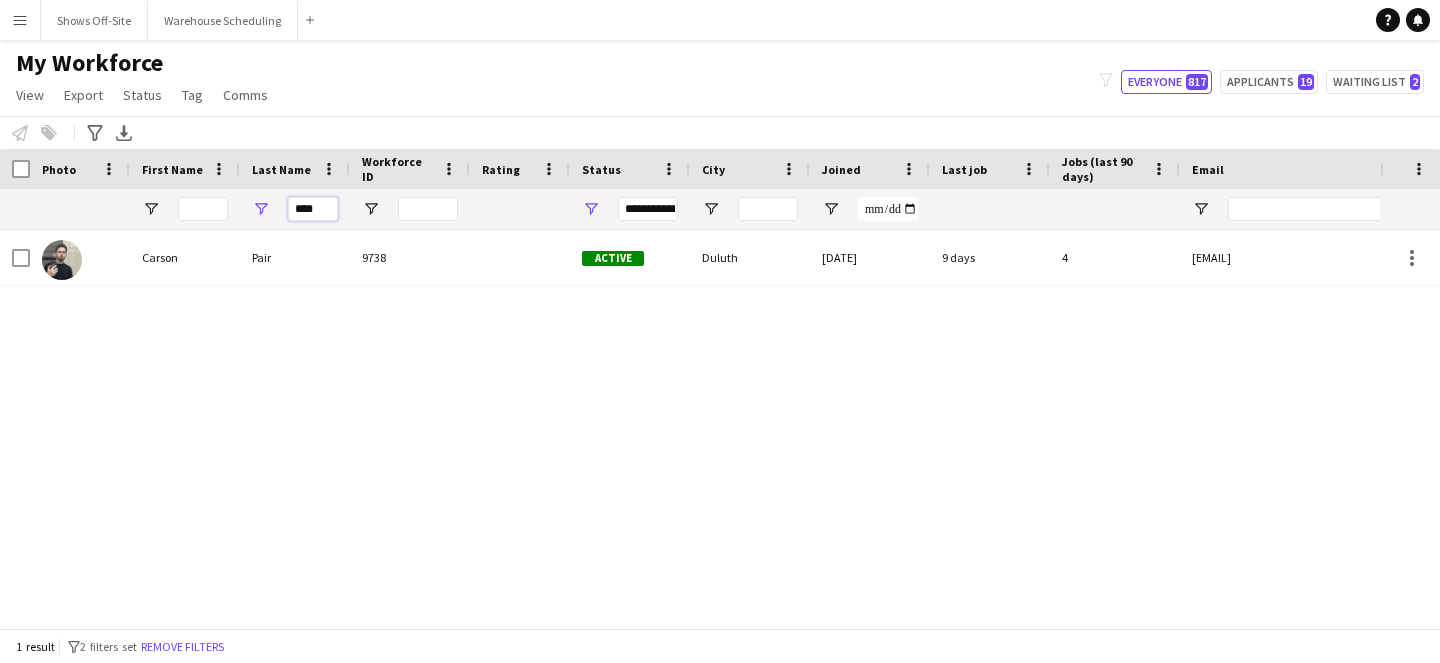 drag, startPoint x: 318, startPoint y: 208, endPoint x: 218, endPoint y: 208, distance: 100 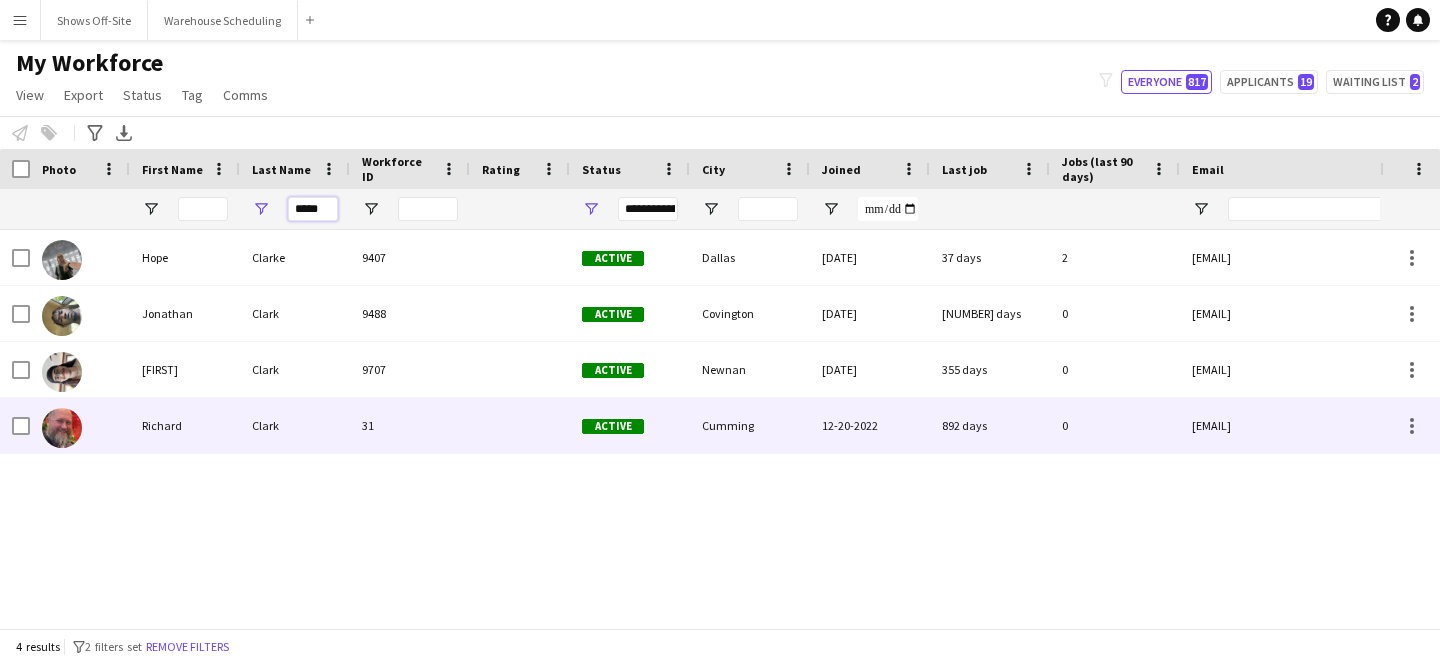 type on "*****" 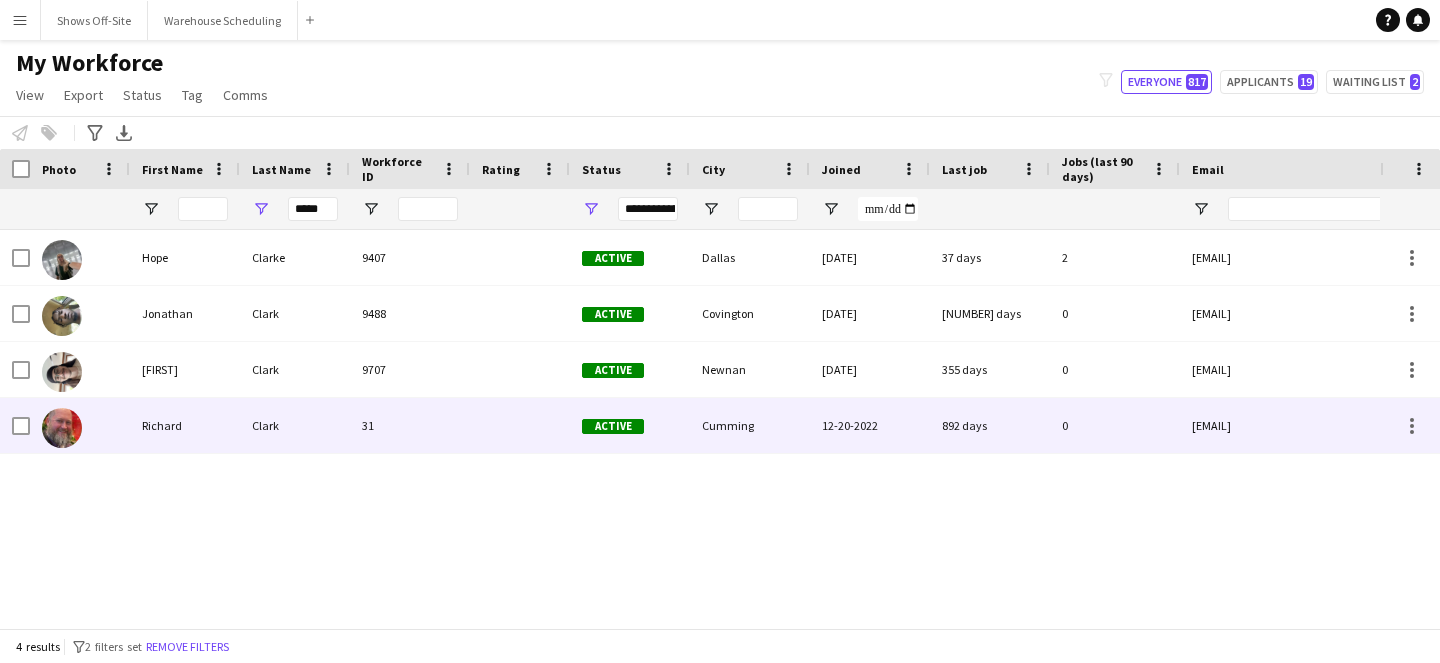 click on "Clark" at bounding box center [295, 425] 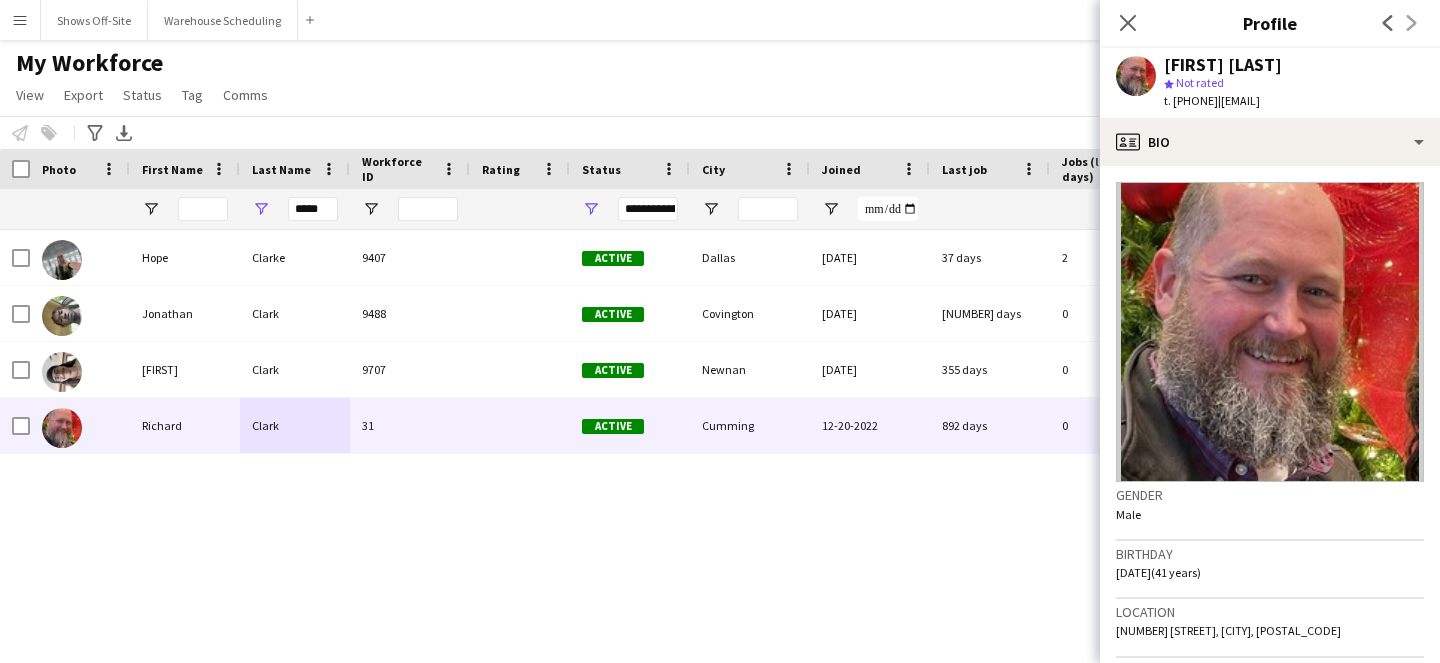 drag, startPoint x: 1248, startPoint y: 101, endPoint x: 1162, endPoint y: 102, distance: 86.00581 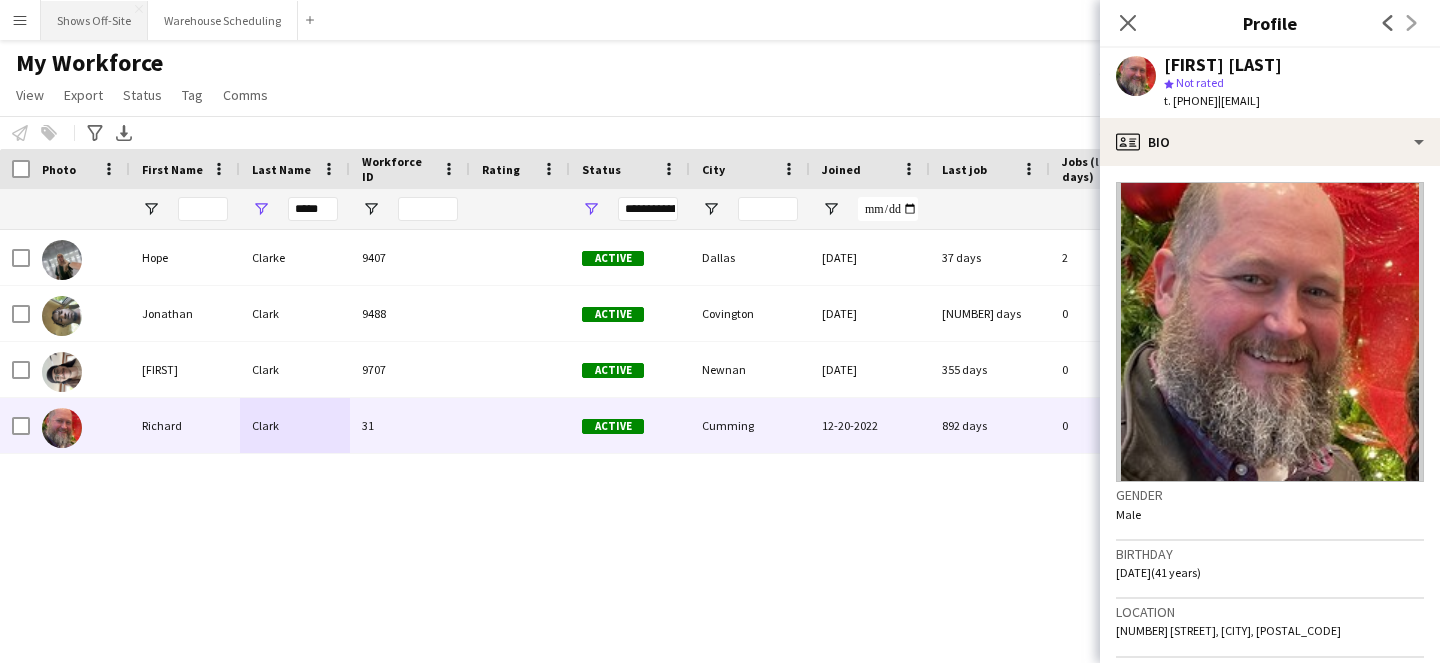 click on "Shows Off-Site
Close" at bounding box center (94, 20) 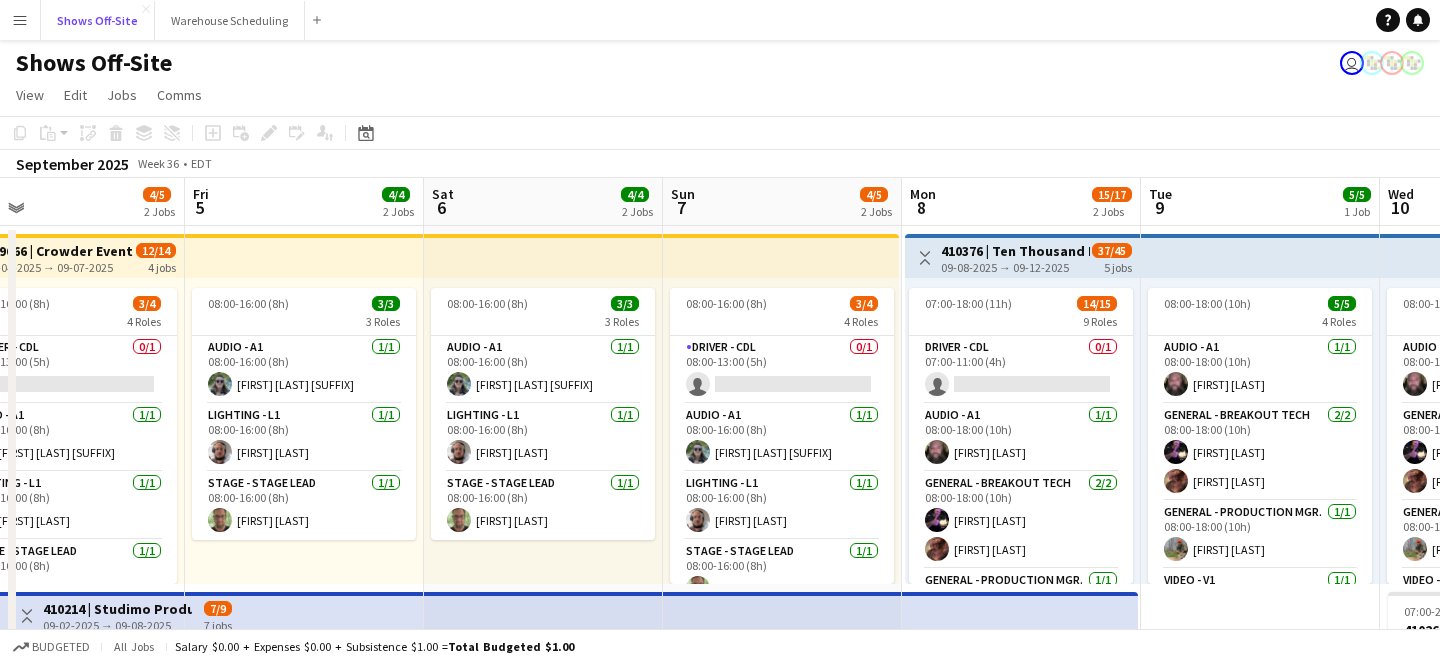 scroll, scrollTop: 0, scrollLeft: 526, axis: horizontal 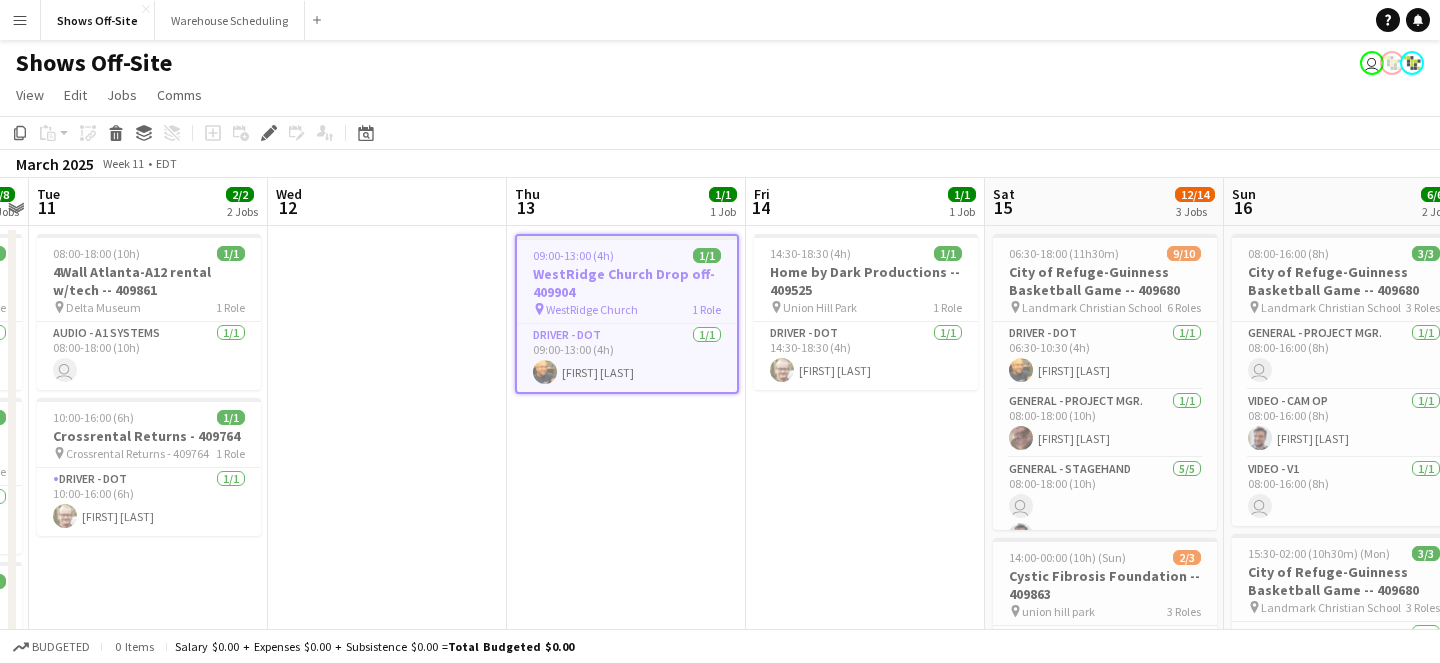 click on "Date picker
AUG 2025 AUG 2025 Monday M Tuesday T Wednesday W Thursday T Friday F Saturday S Sunday S  AUG   1   2   3   4   5   6   7   8   9   10   11   12   13   14   15   16   17   18   19   20   21   22   23   24   25   26   27   28   29   30   31
Comparison range
Comparison range
Today" 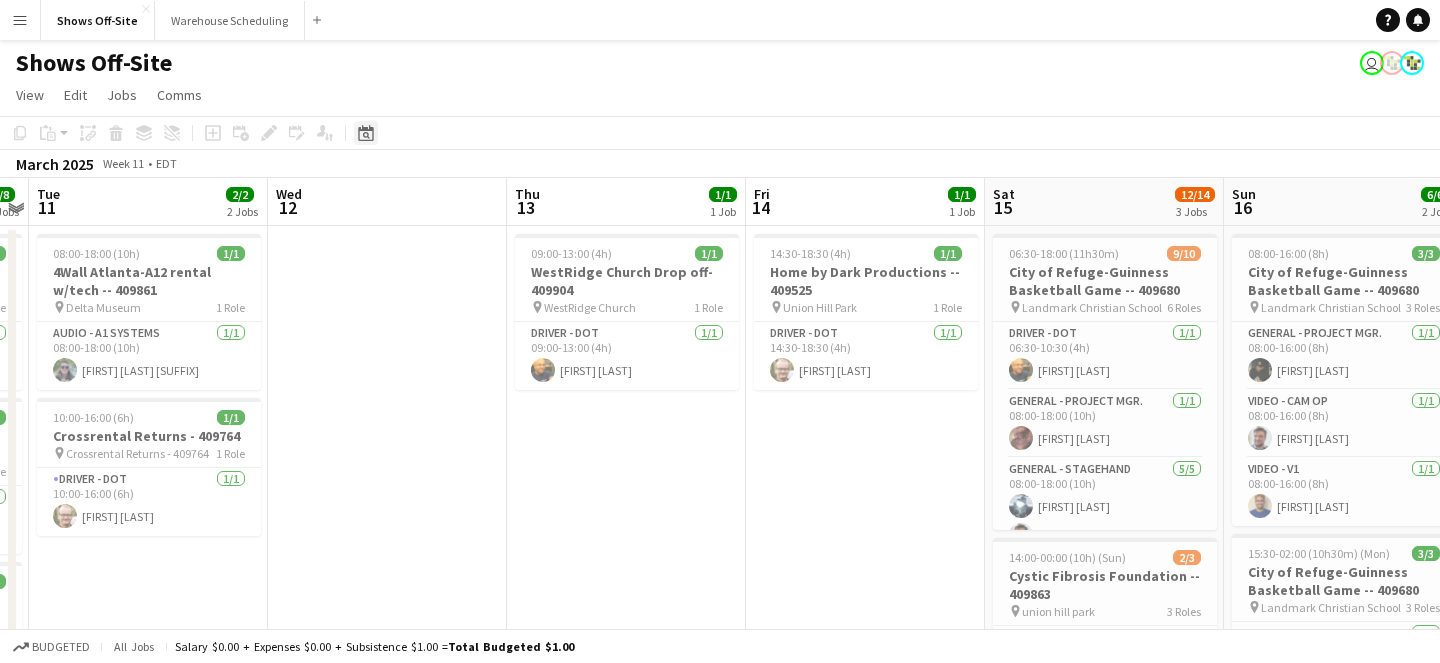 click 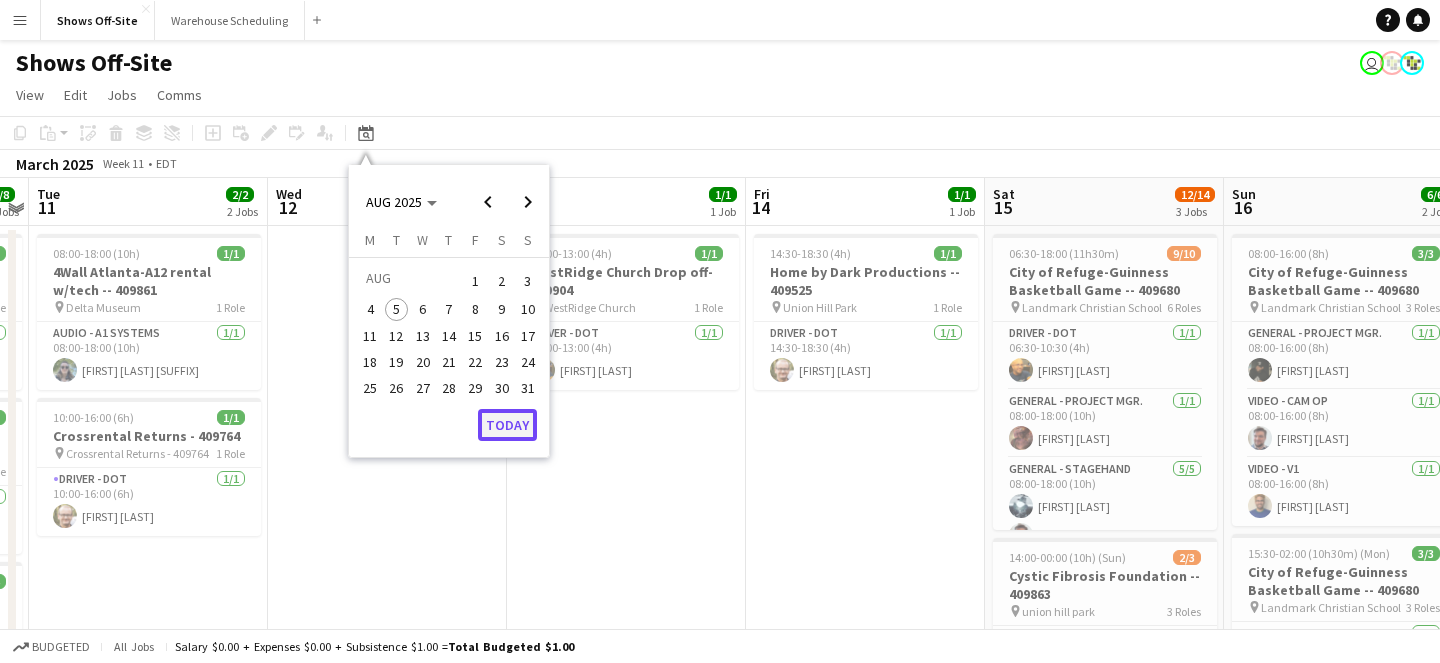 click on "Today" at bounding box center [507, 425] 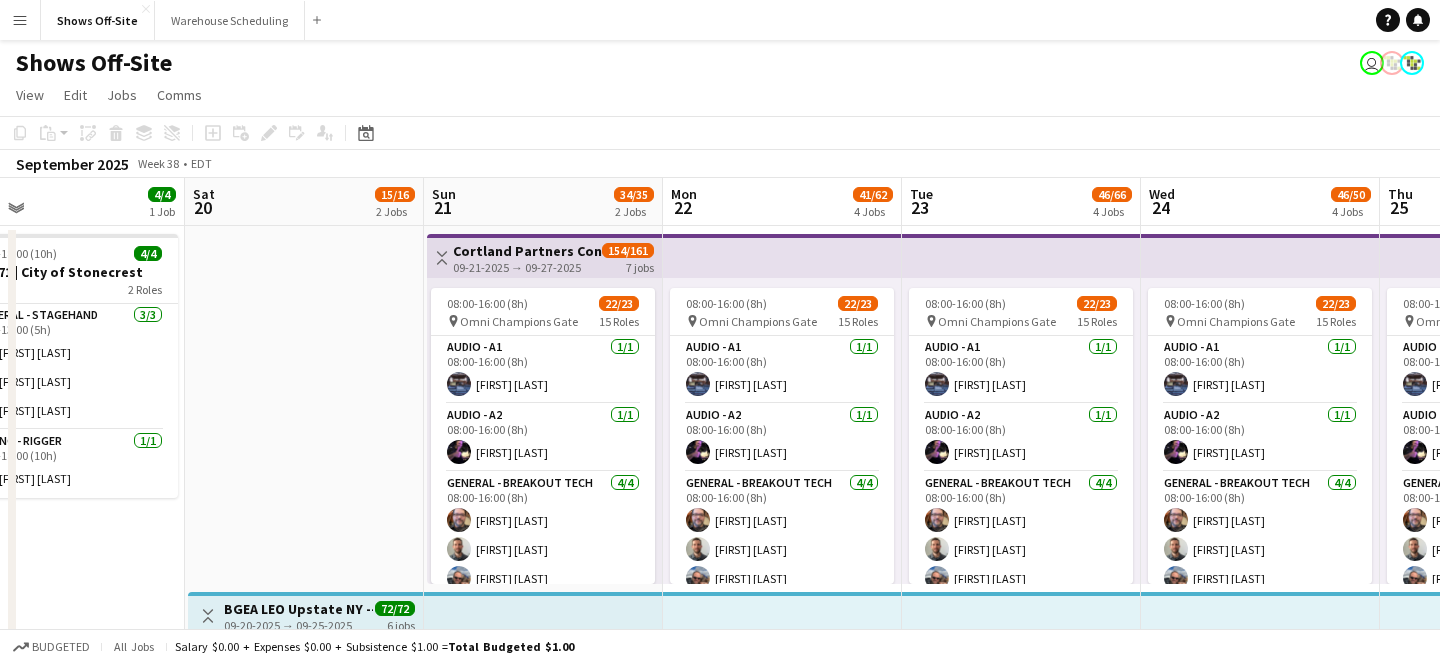 scroll, scrollTop: 0, scrollLeft: 804, axis: horizontal 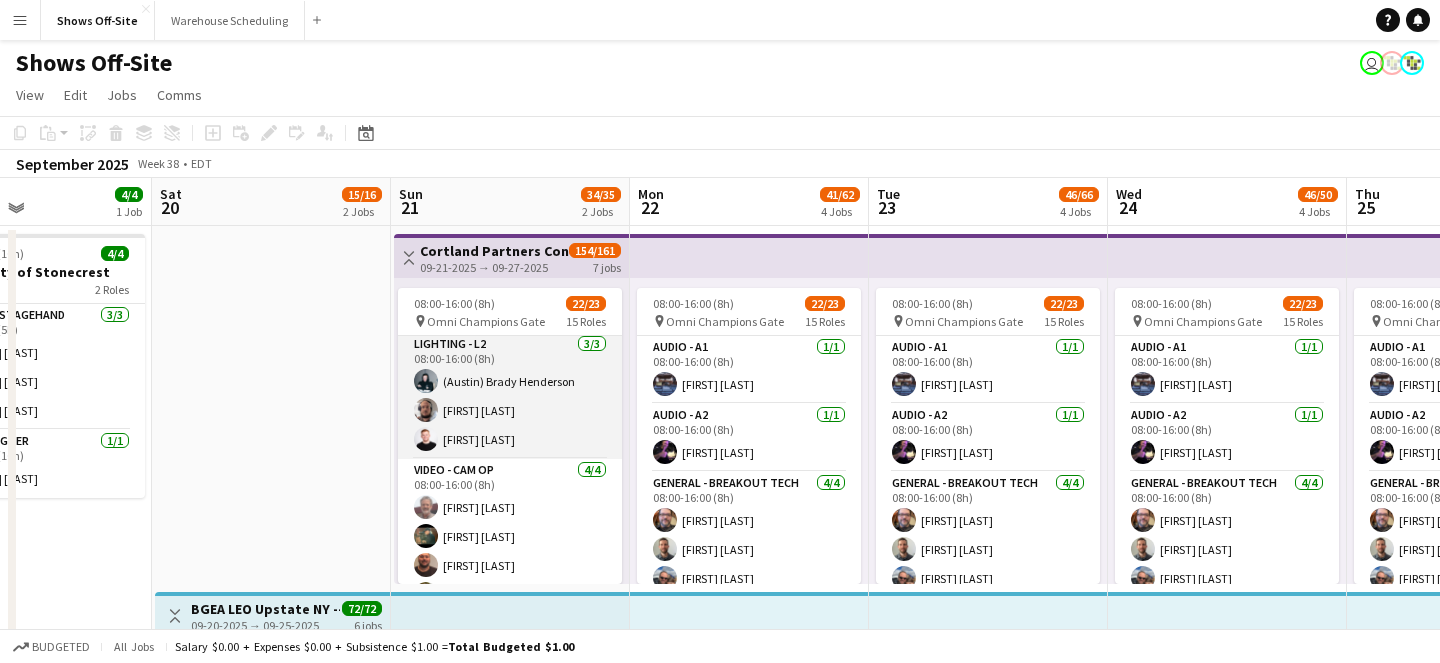 click on "Lighting - L2   3/3   08:00-16:00 (8h)
(Austin) Brady Henderson Dwight Kendall Lucas Reed" at bounding box center [510, 396] 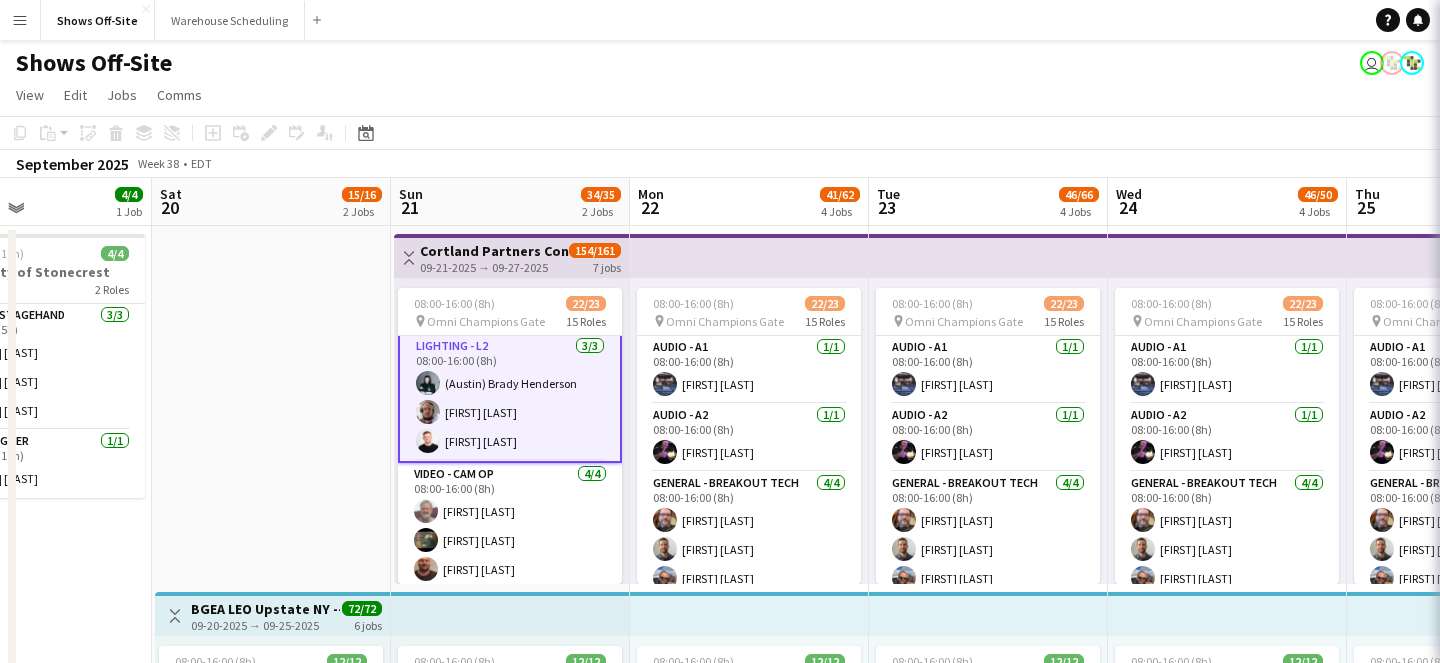 scroll, scrollTop: 636, scrollLeft: 0, axis: vertical 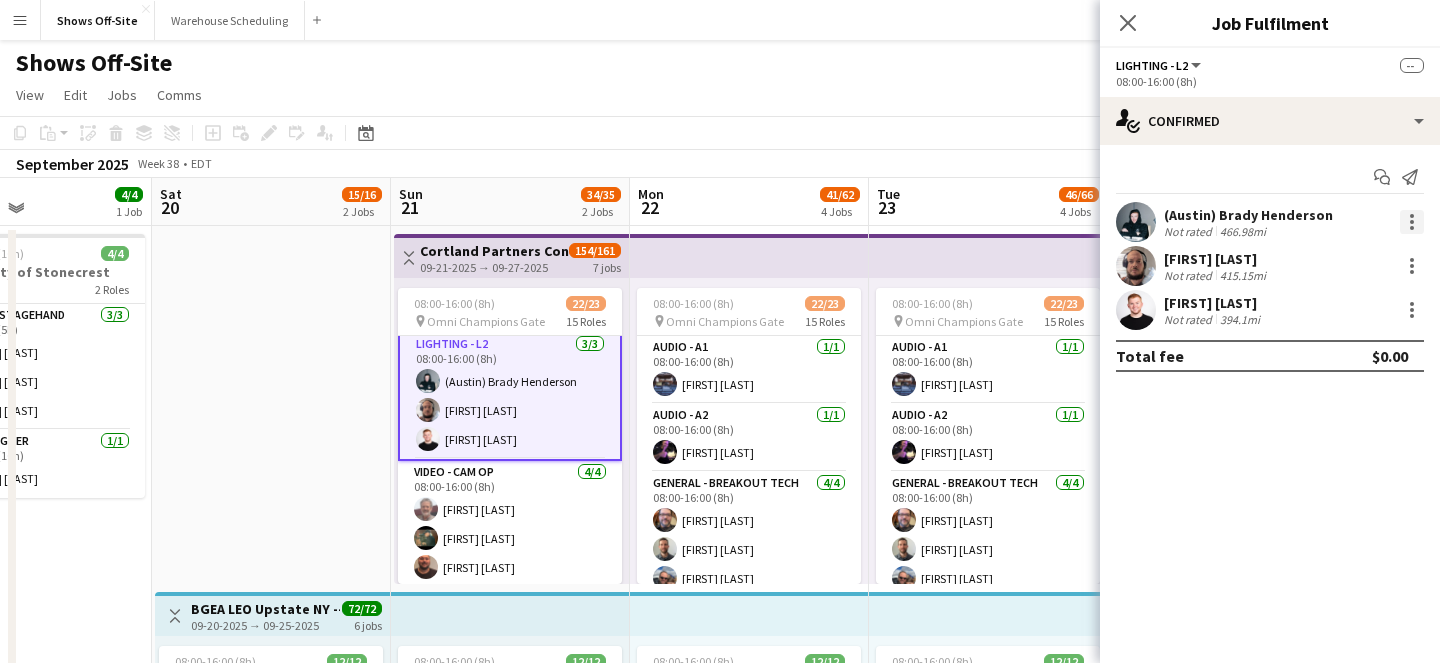 click at bounding box center (1412, 222) 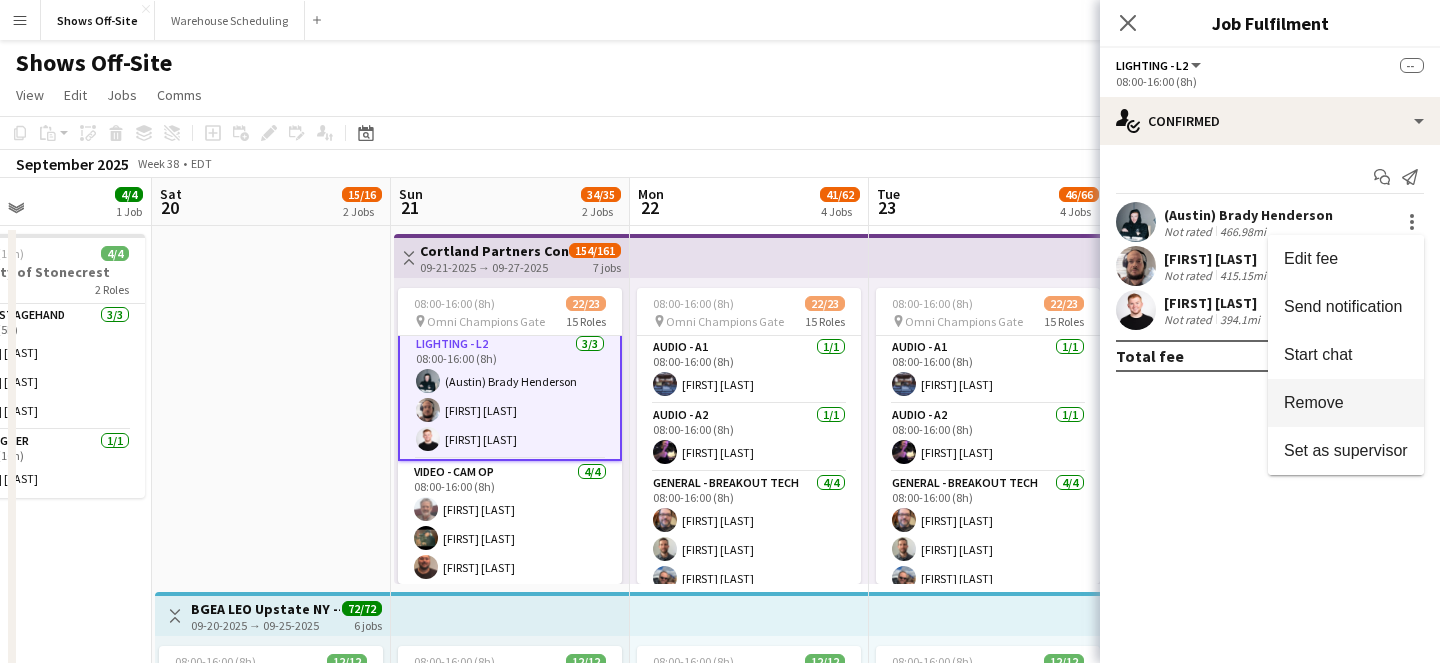 click on "Remove" at bounding box center (1314, 402) 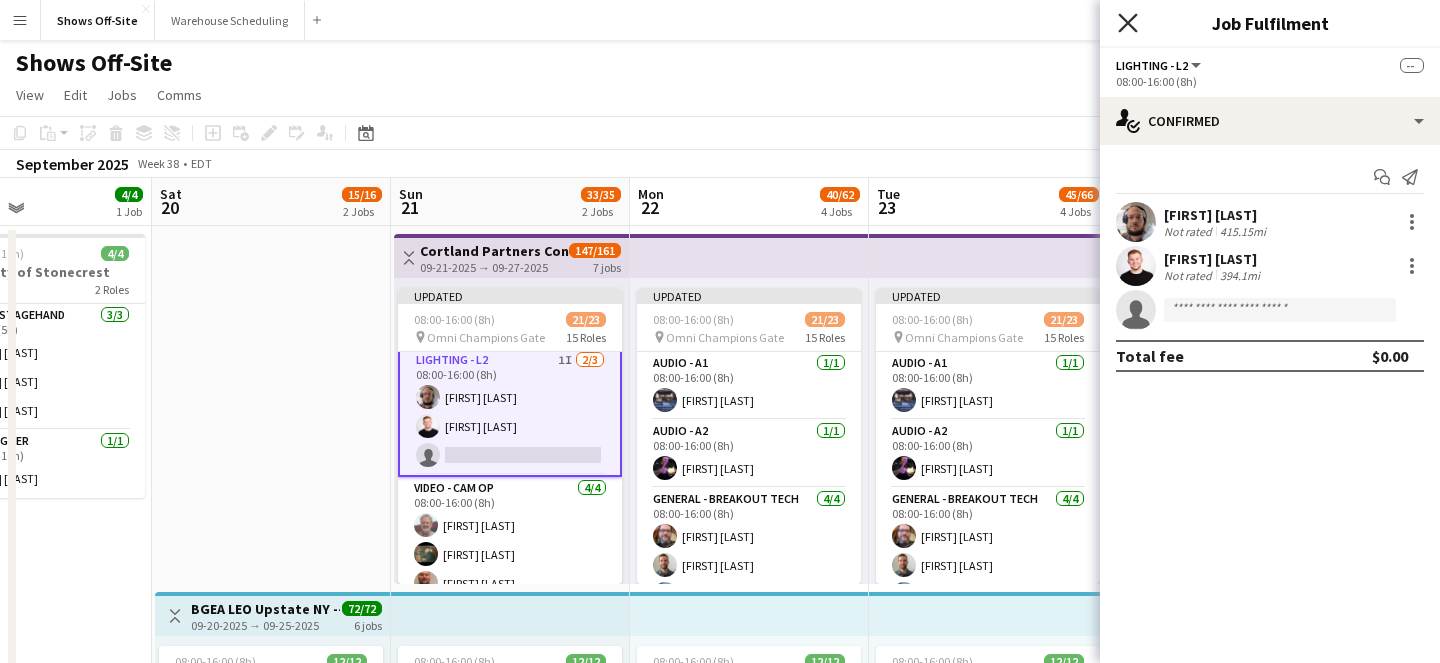 click 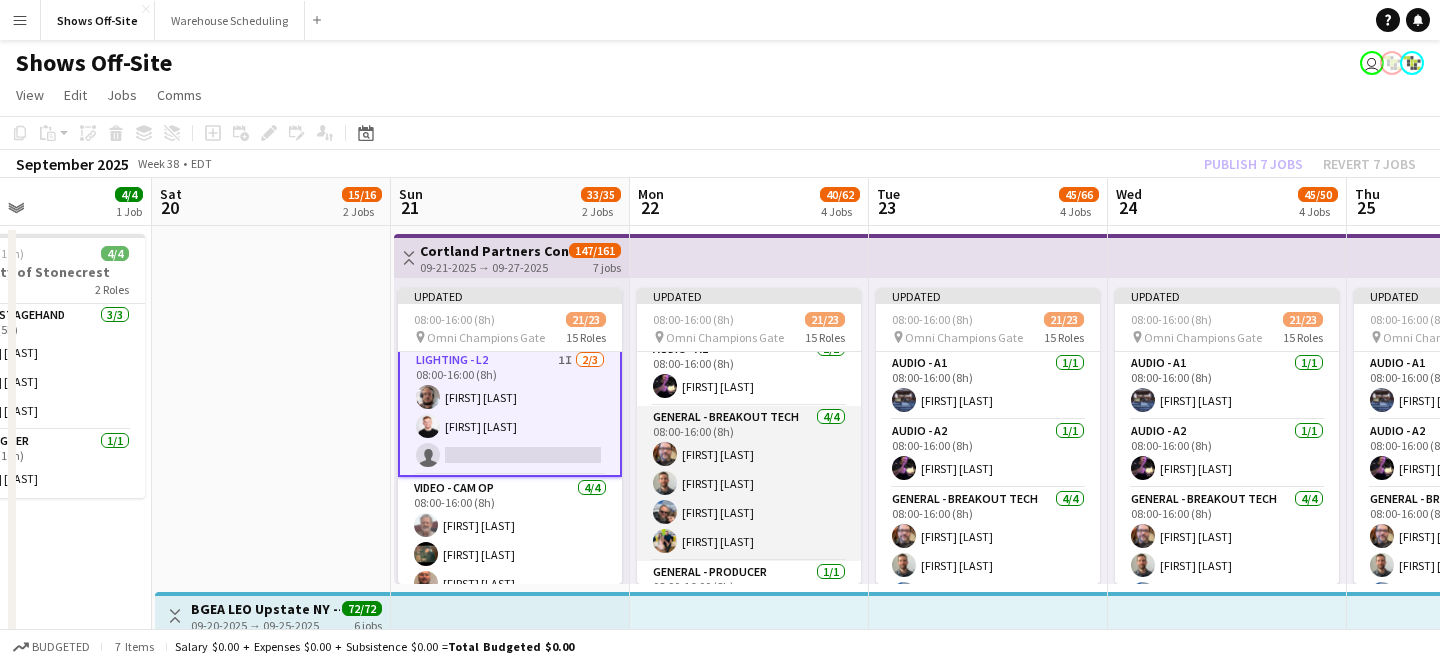 scroll, scrollTop: 85, scrollLeft: 0, axis: vertical 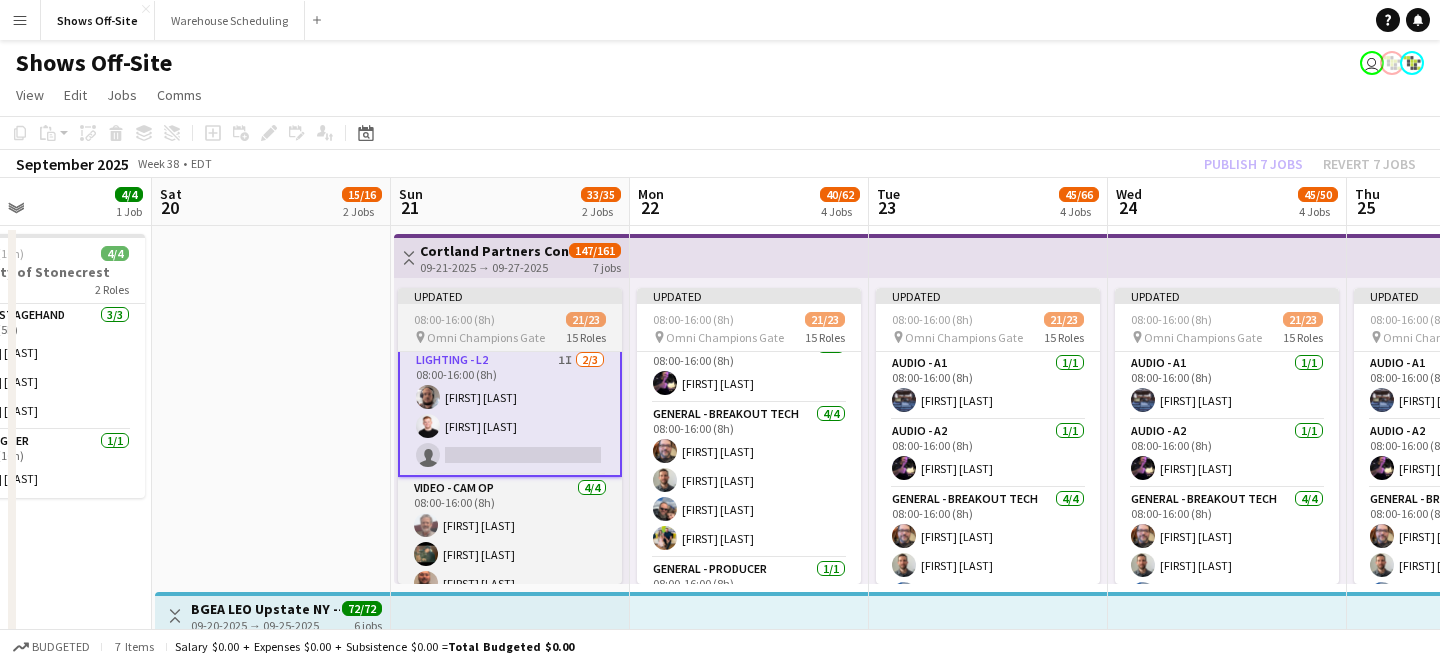 click on "08:00-16:00 (8h)" at bounding box center (454, 319) 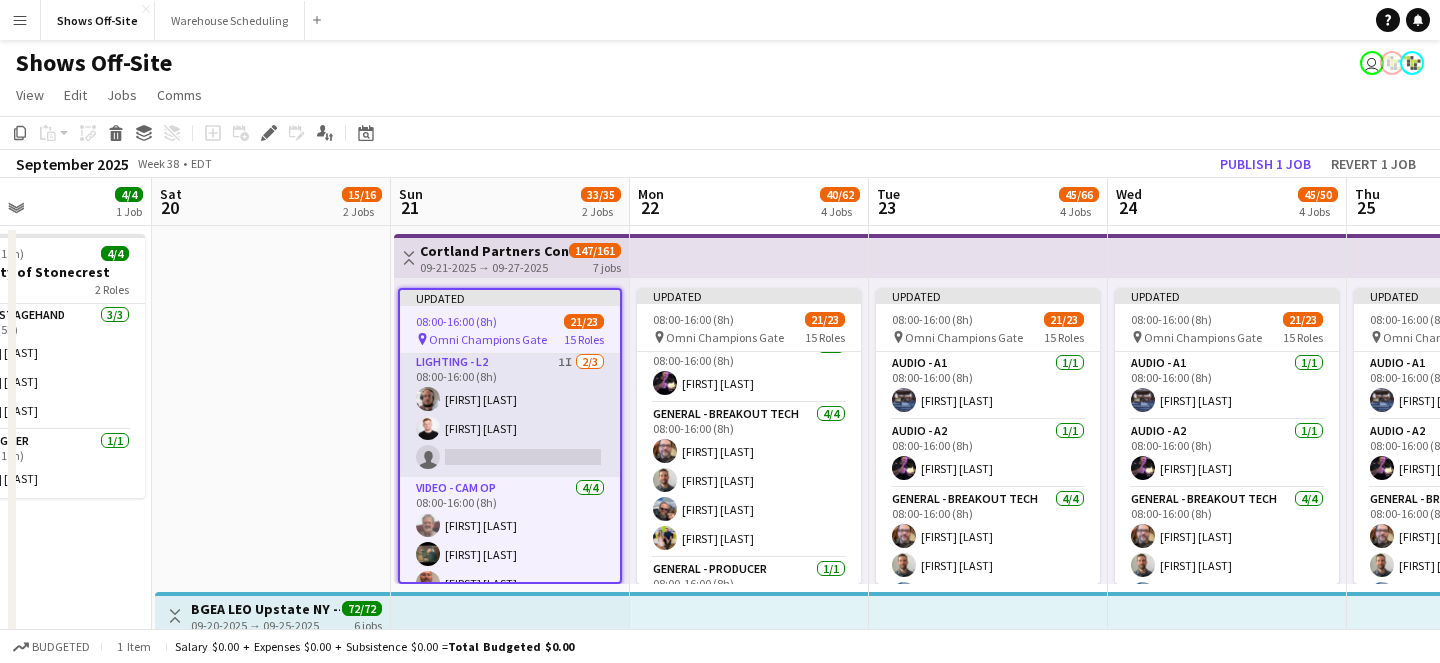 click on "Lighting - L2   1I   2/3   08:00-16:00 (8h)
Dwight Kendall Lucas Reed
single-neutral-actions" at bounding box center [510, 414] 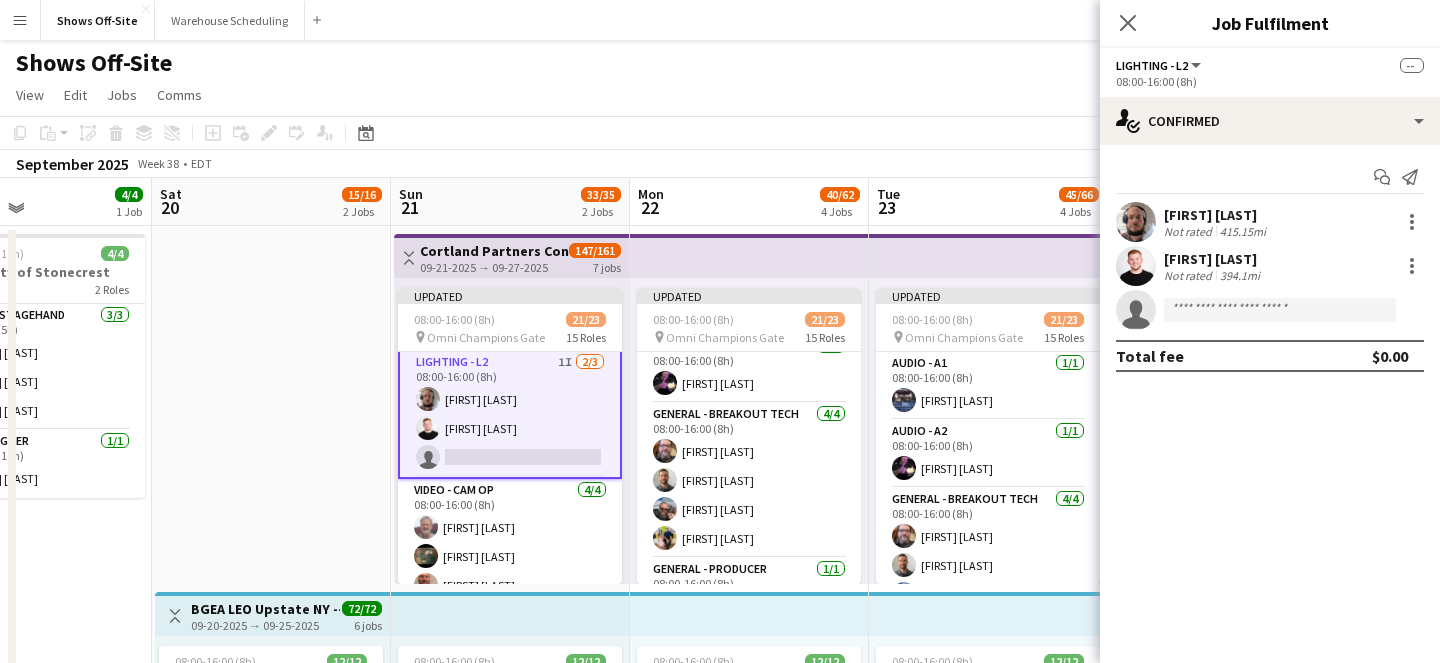 scroll, scrollTop: 636, scrollLeft: 0, axis: vertical 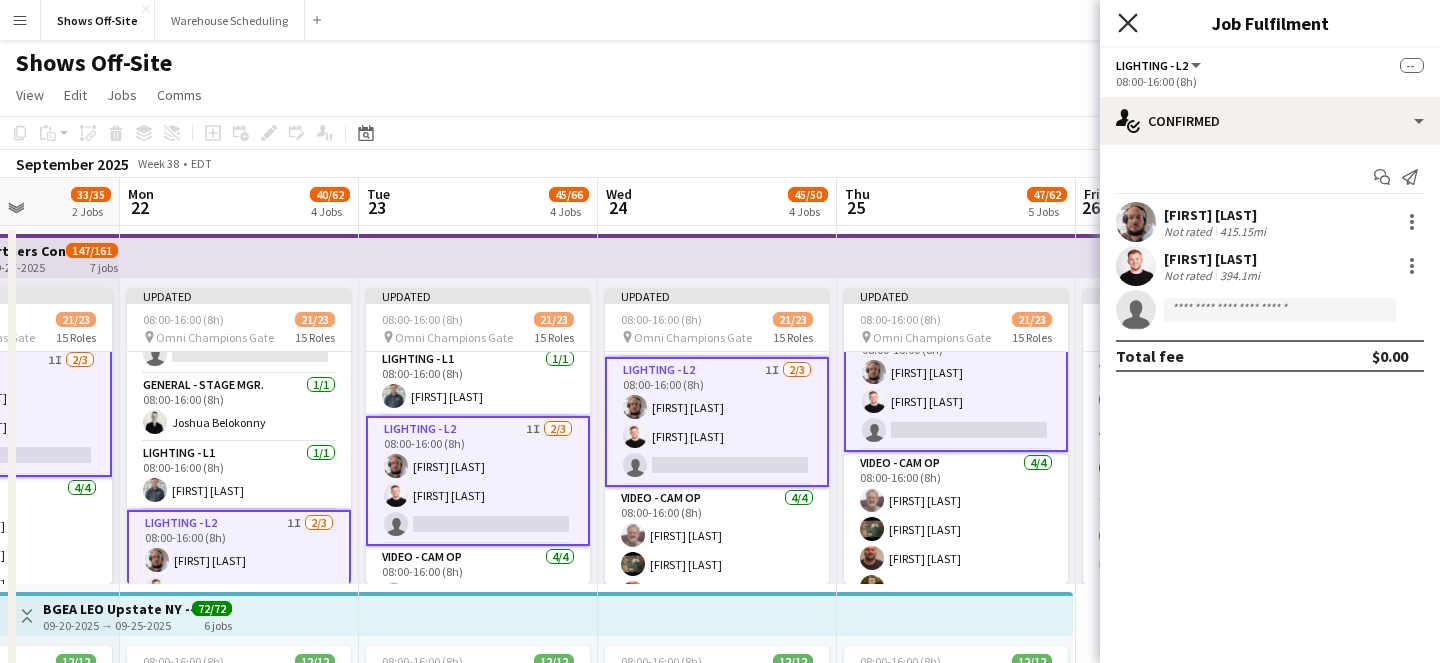 click 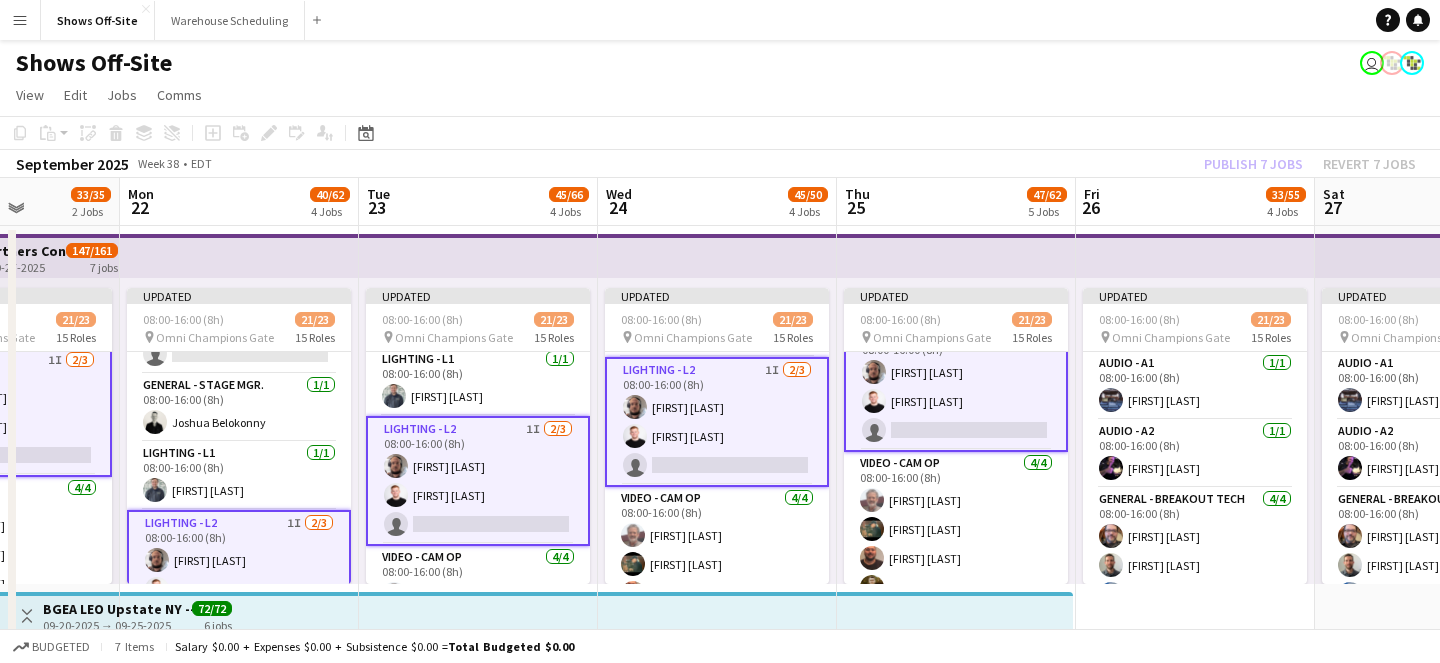 click on "Shows Off-Site
user" 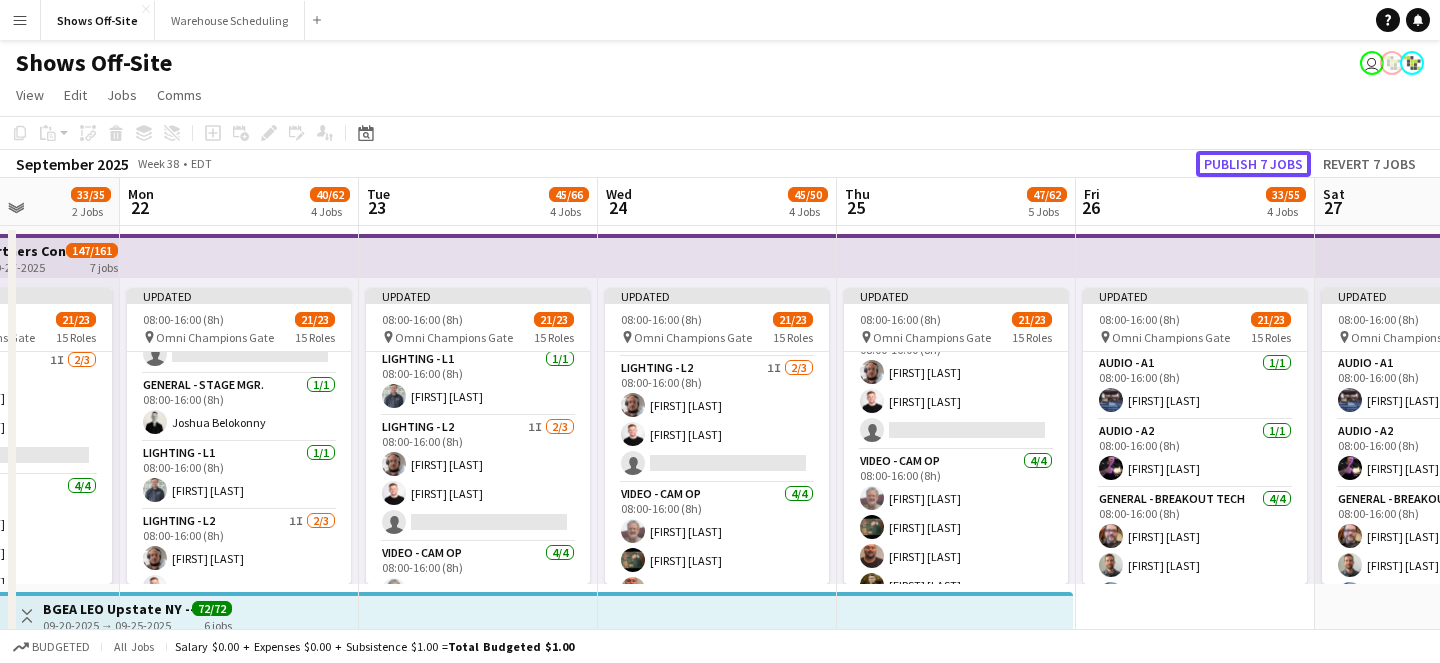 click on "Publish 7 jobs" 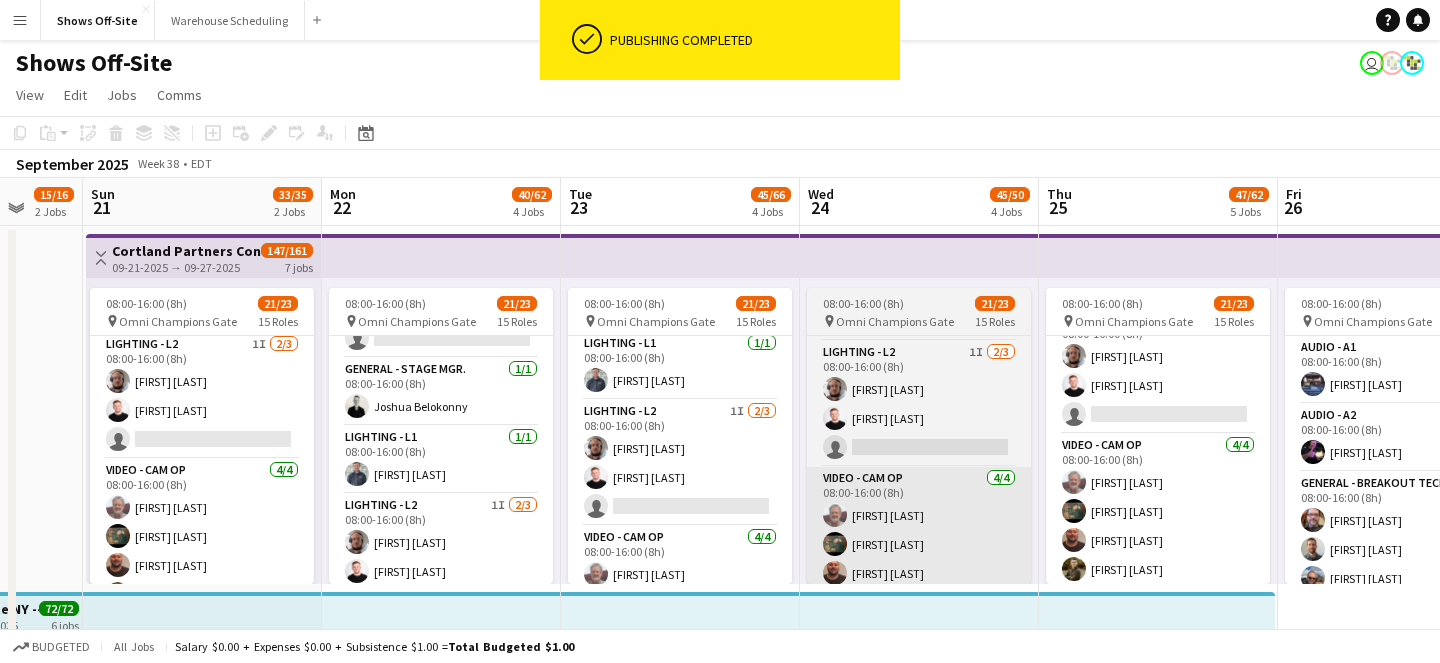 scroll, scrollTop: 0, scrollLeft: 608, axis: horizontal 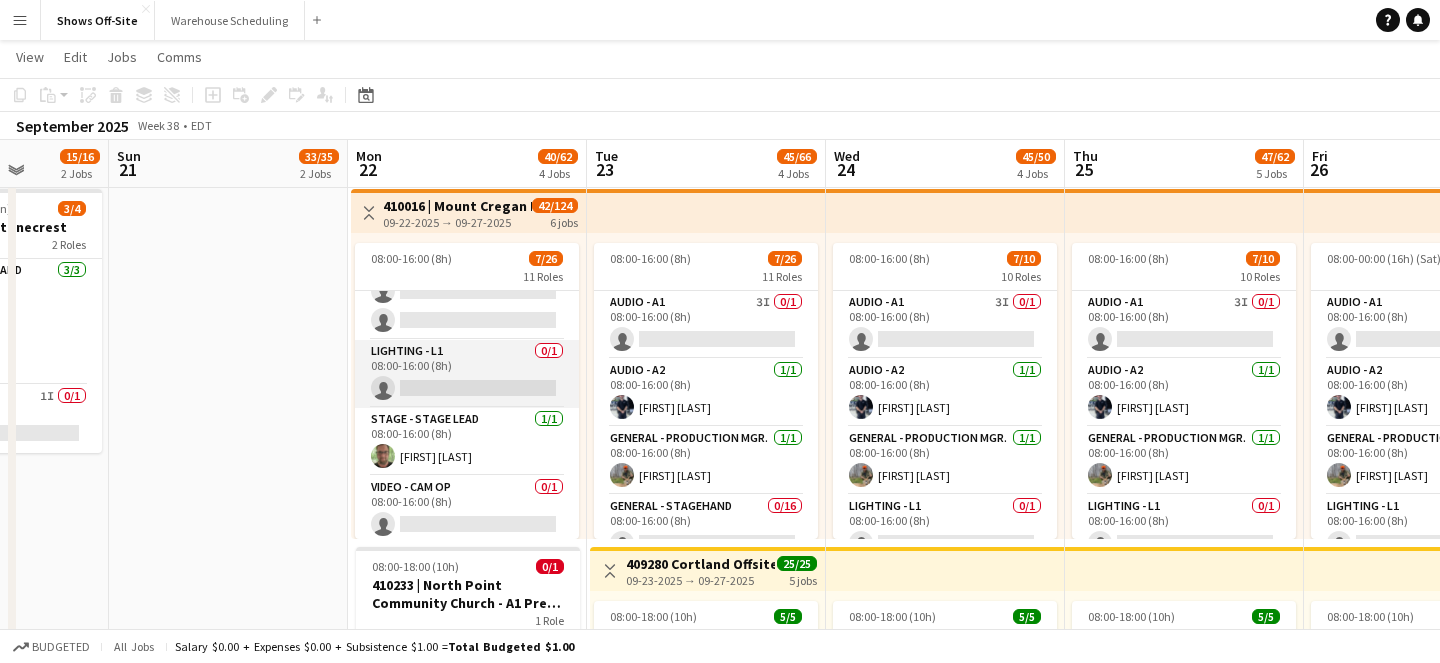 click on "Lighting - L1   0/1   08:00-16:00 (8h)
single-neutral-actions" at bounding box center [467, 374] 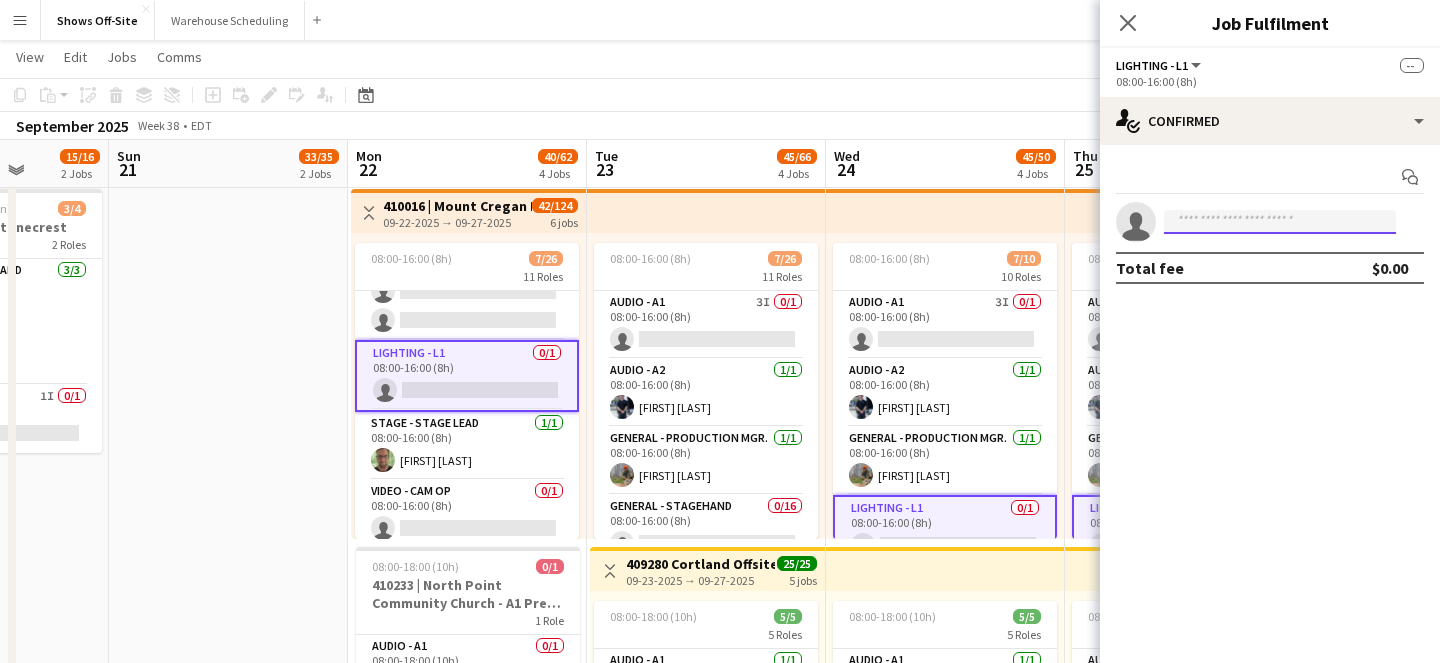 click at bounding box center [1280, 222] 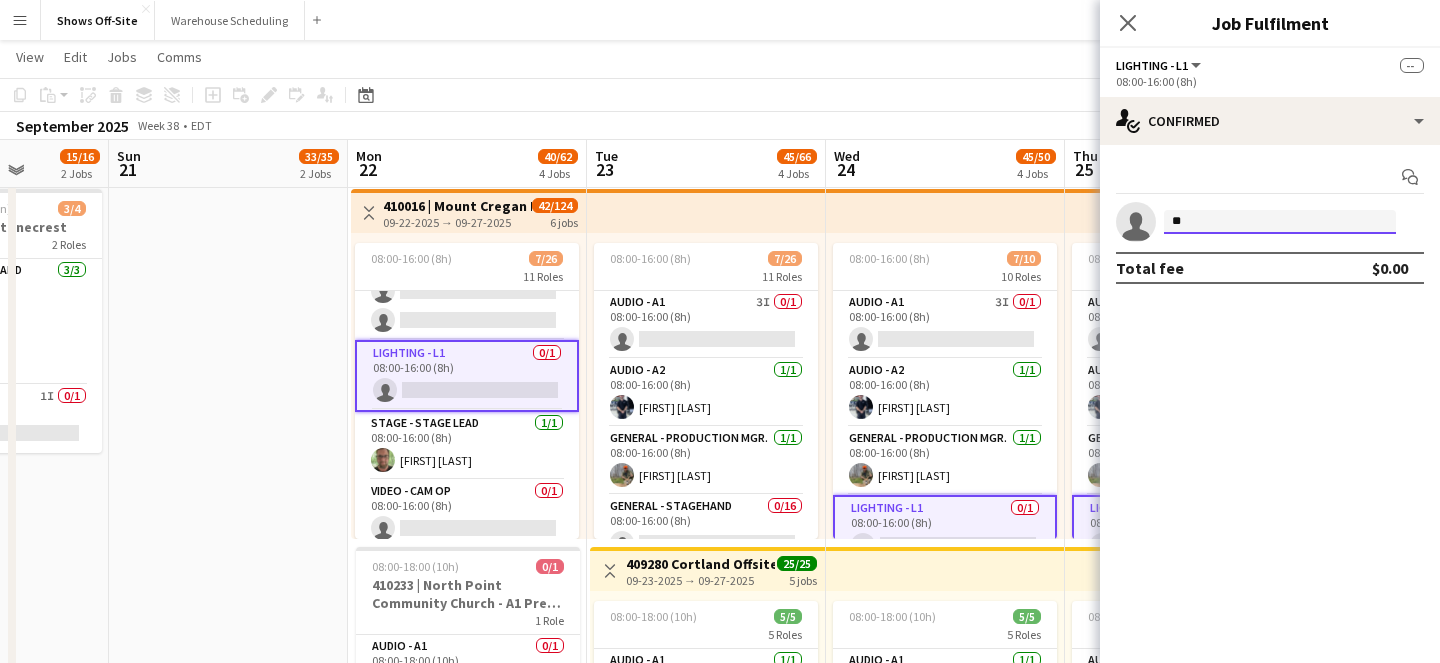 type on "*" 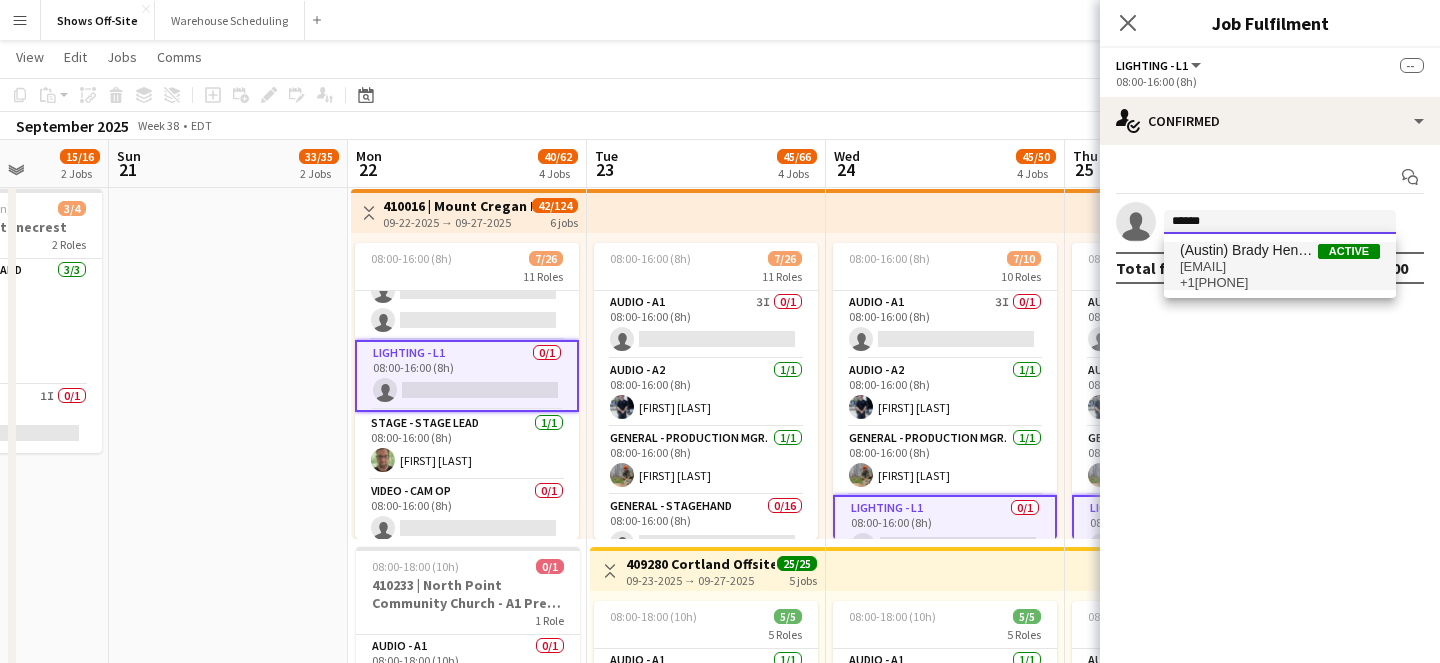 type on "******" 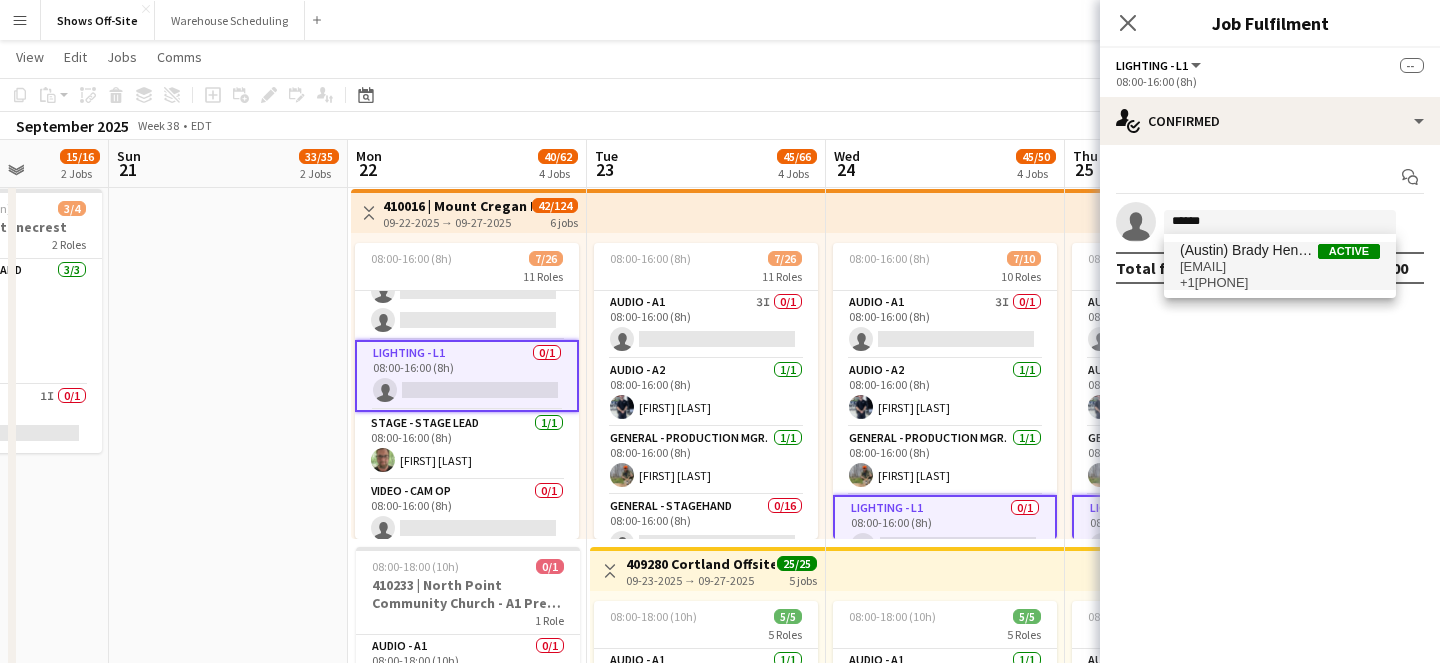 click on "(Austin) Brady Henderson" at bounding box center [1249, 250] 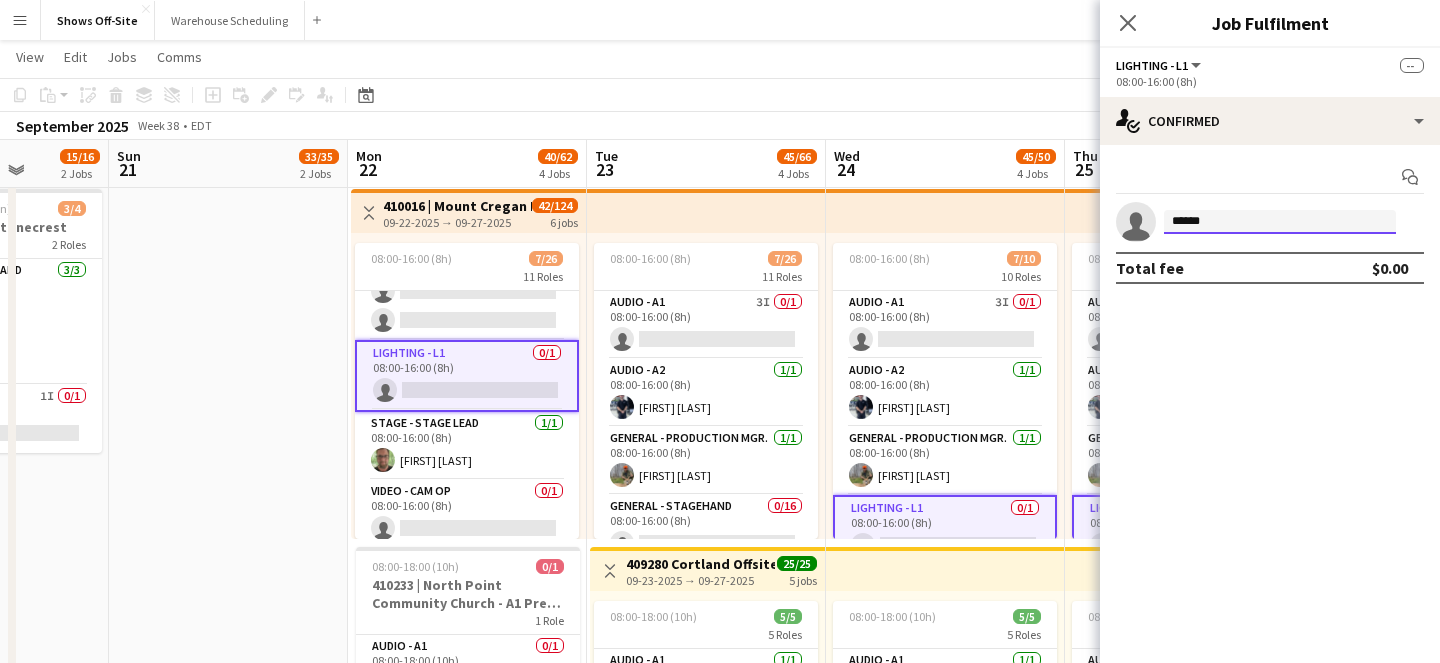 type 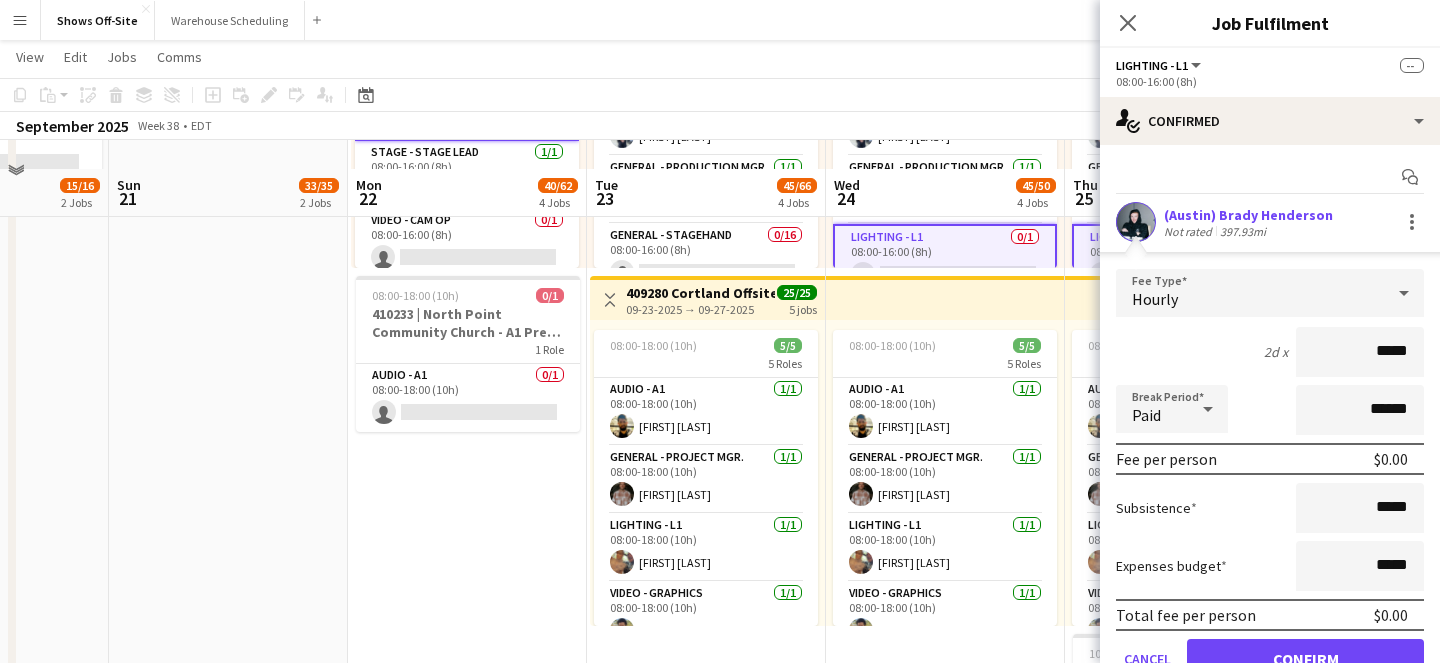 scroll, scrollTop: 1059, scrollLeft: 0, axis: vertical 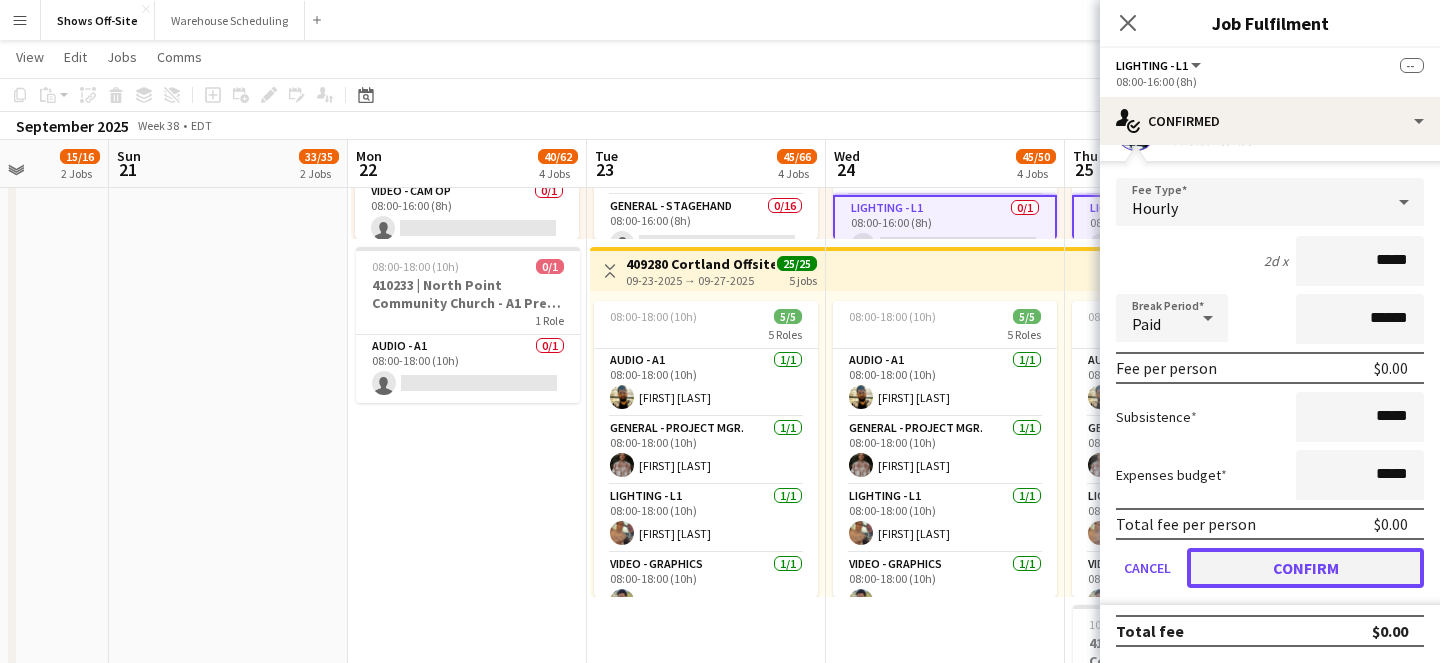 click on "Confirm" at bounding box center [1305, 568] 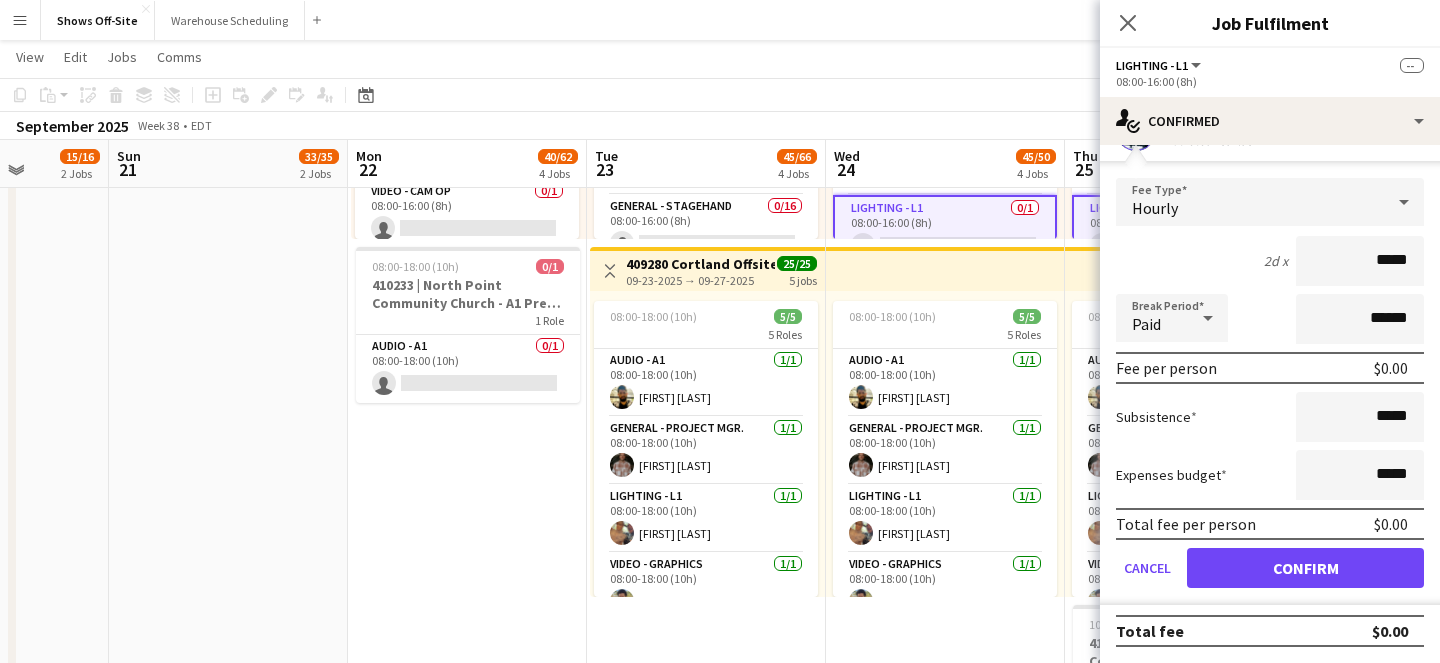 scroll, scrollTop: 0, scrollLeft: 0, axis: both 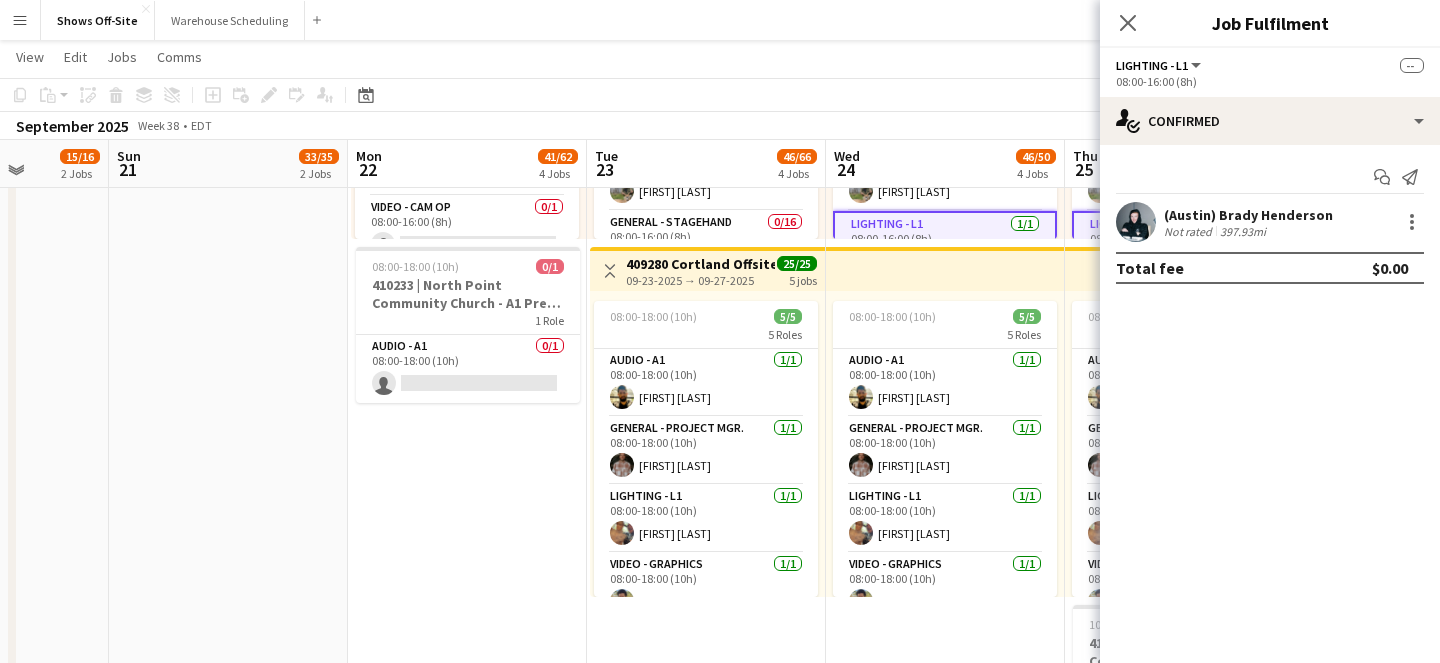 click on "Close pop-in" 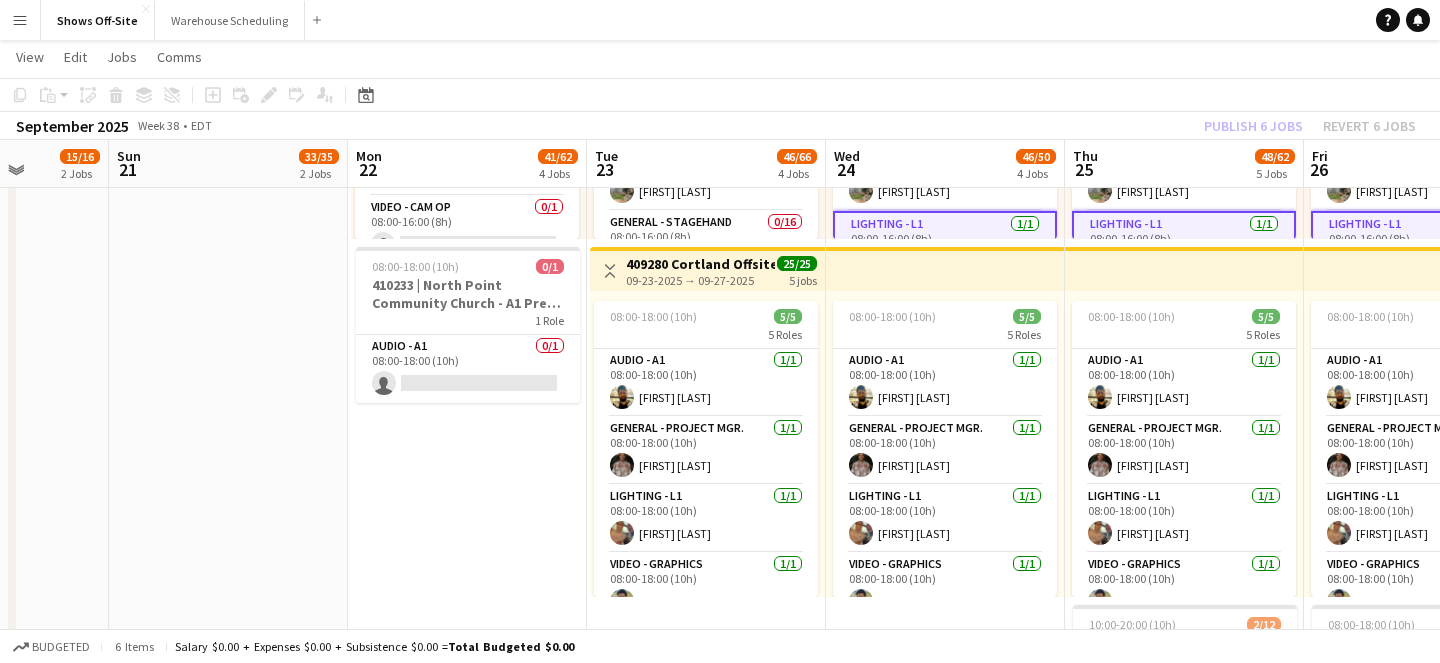 click on "View  Day view expanded Day view collapsed Month view Date picker Jump to today Expand Linked Jobs Collapse Linked Jobs  Edit  Copy
Command
C  Paste  Without Crew
Command
V With Crew
Command
Shift
V Paste as linked job  Group  Group Ungroup  Jobs  New Job Edit Job Delete Job New Linked Job Edit Linked Jobs Job fulfilment Promote Role Copy Role URL  Comms  Notify confirmed crew Create chat" 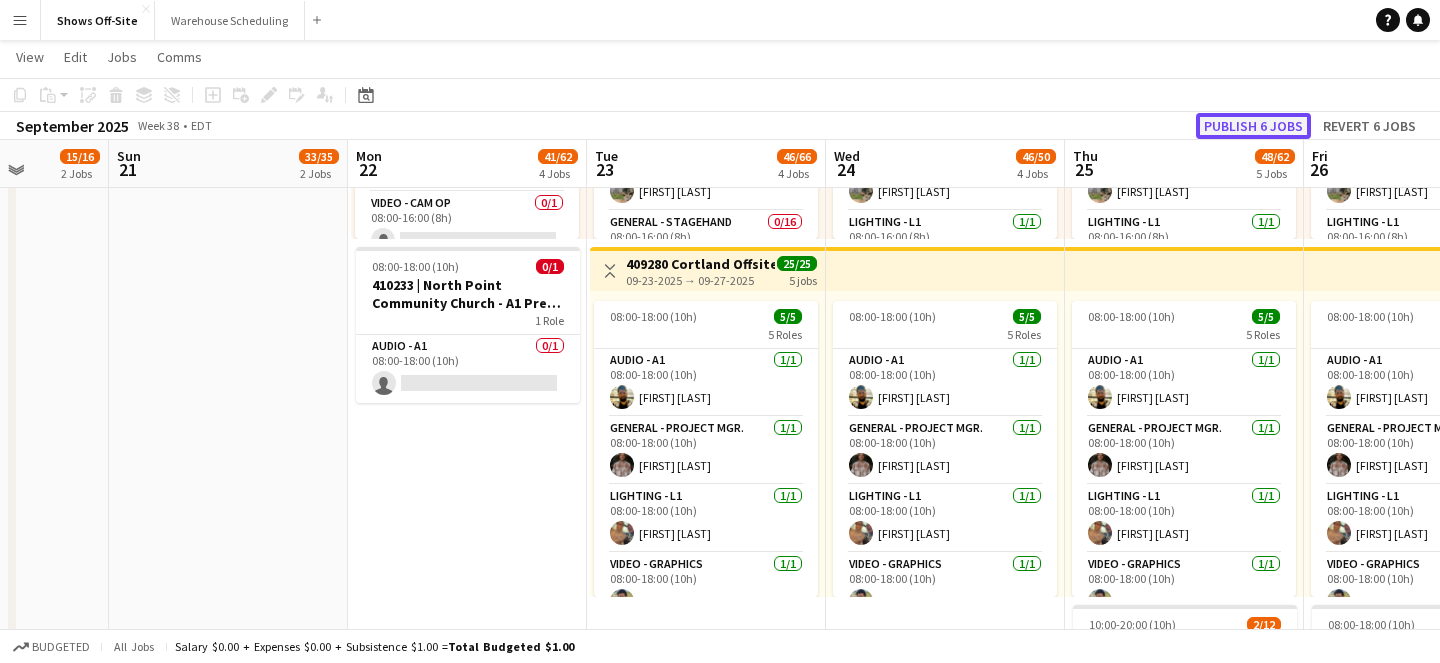 click on "Publish 6 jobs" 